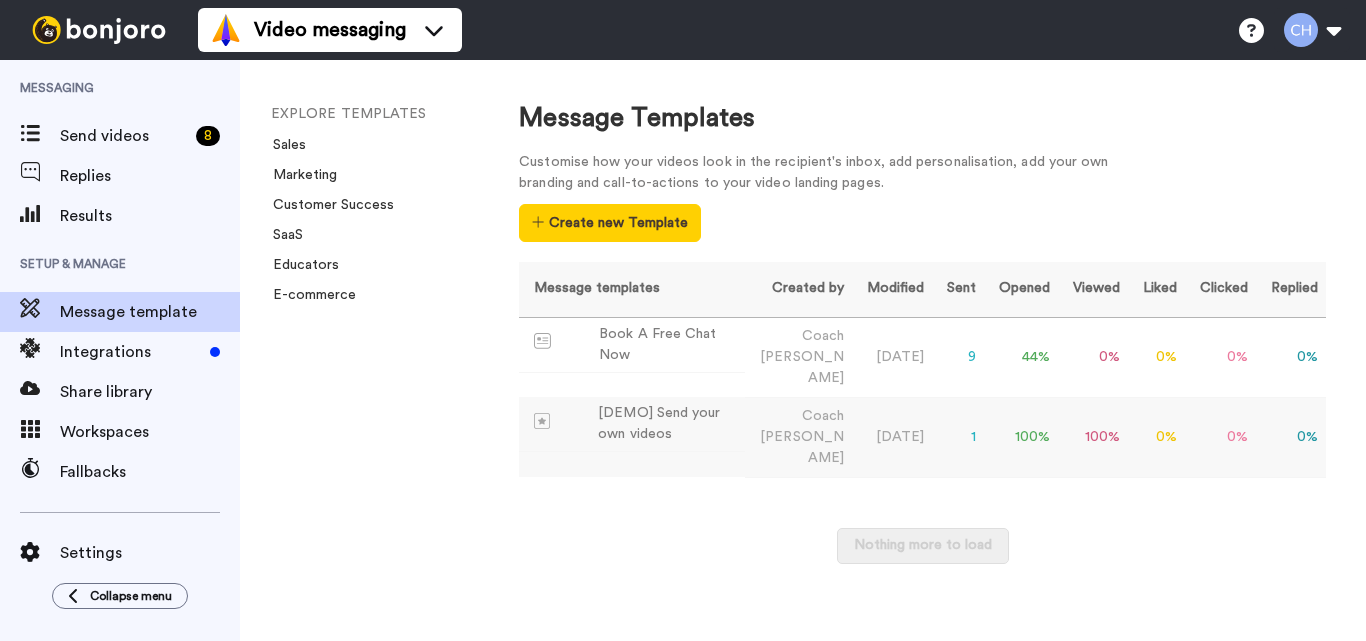 scroll, scrollTop: 0, scrollLeft: 0, axis: both 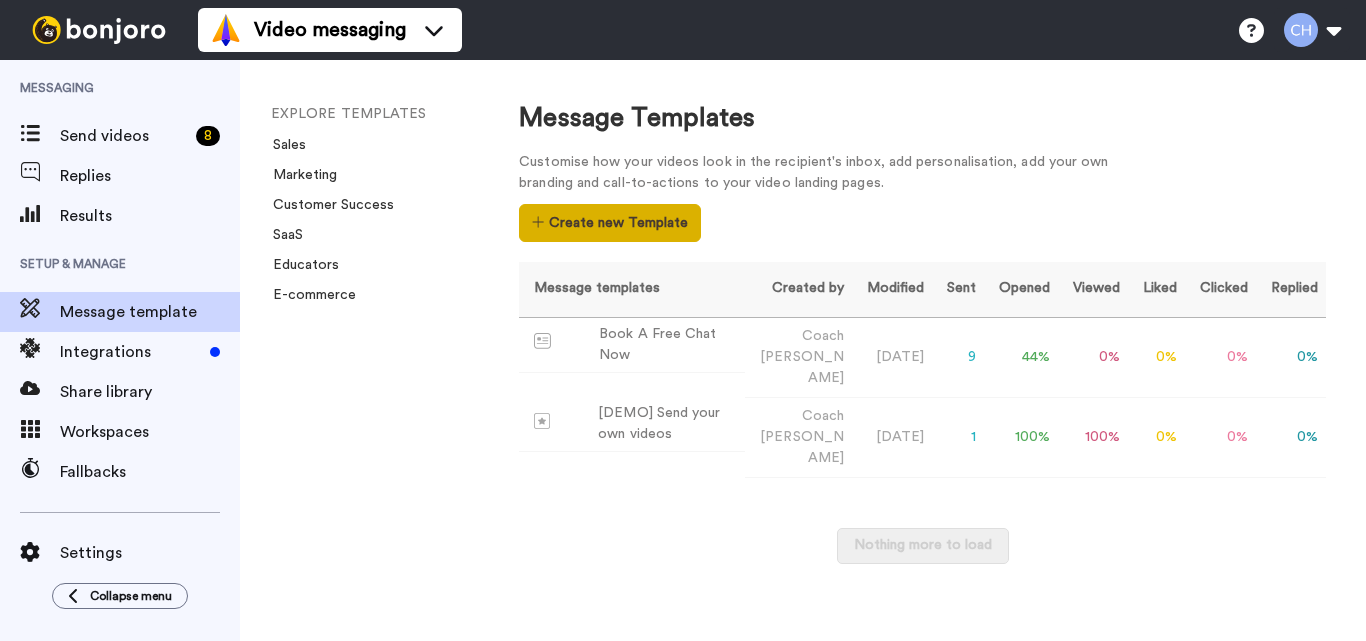 click on "Create new Template" at bounding box center [609, 223] 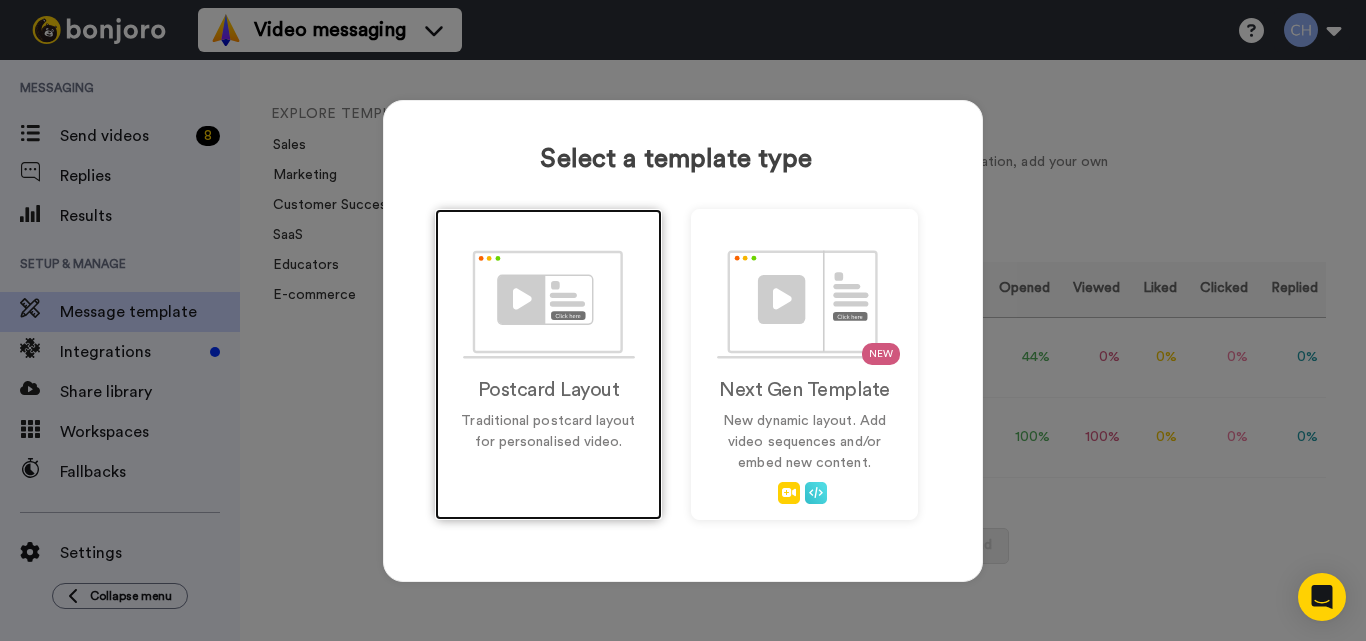 click at bounding box center [549, 304] 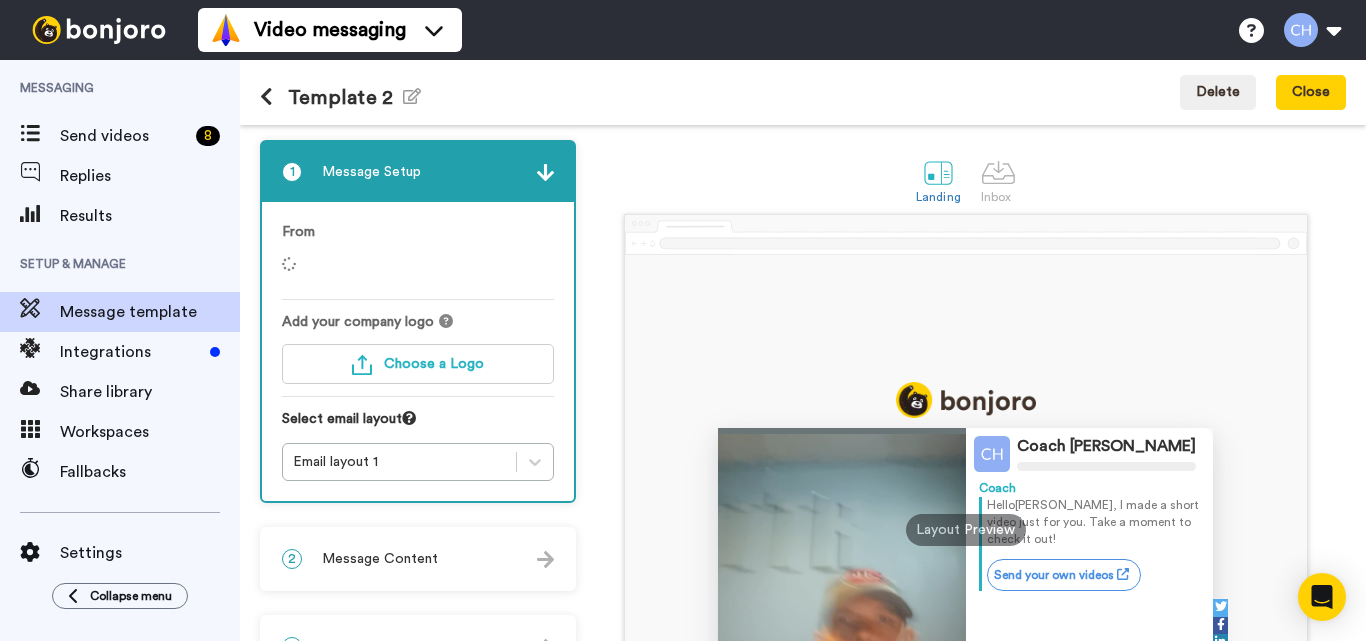 scroll, scrollTop: 0, scrollLeft: 0, axis: both 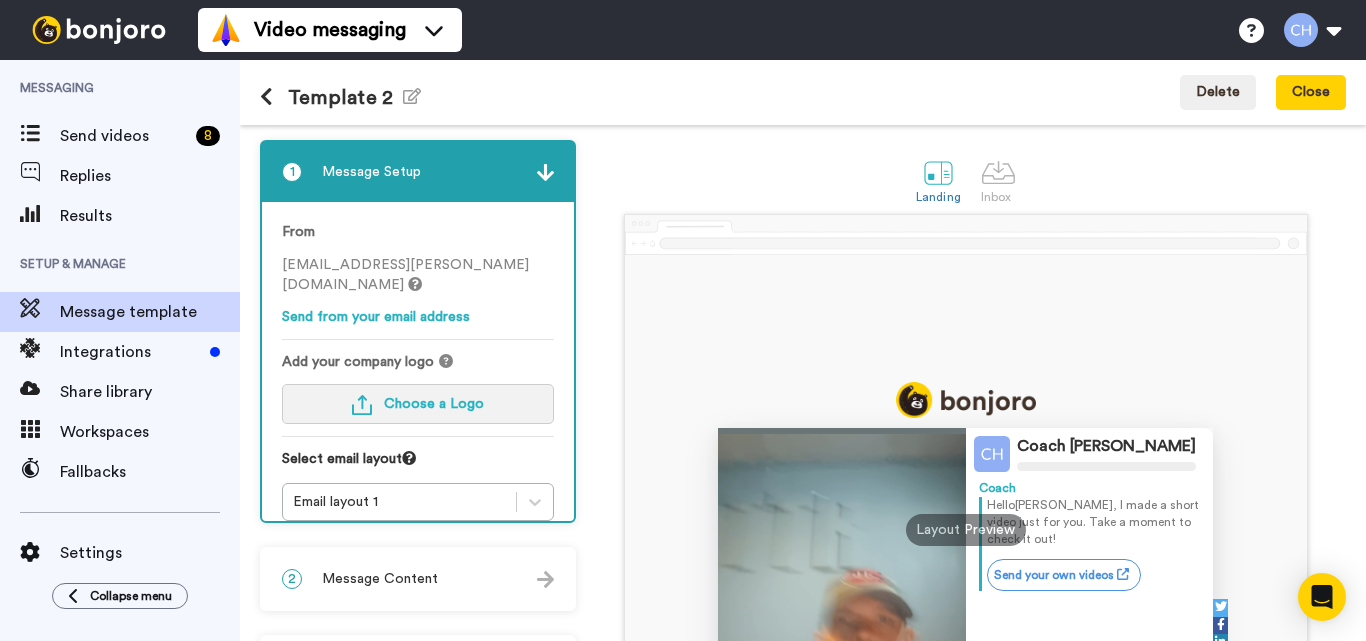 click on "Choose a Logo" at bounding box center (434, 404) 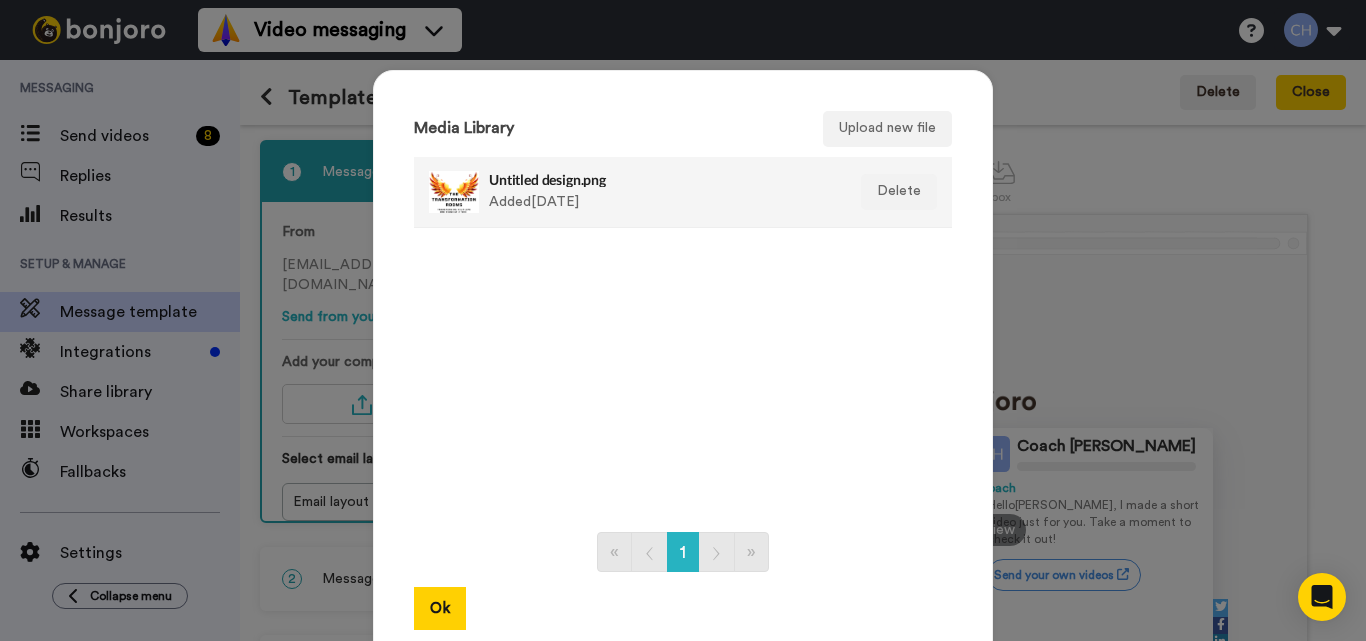 click on "Untitled design.png Added  [DATE]" at bounding box center [661, 192] 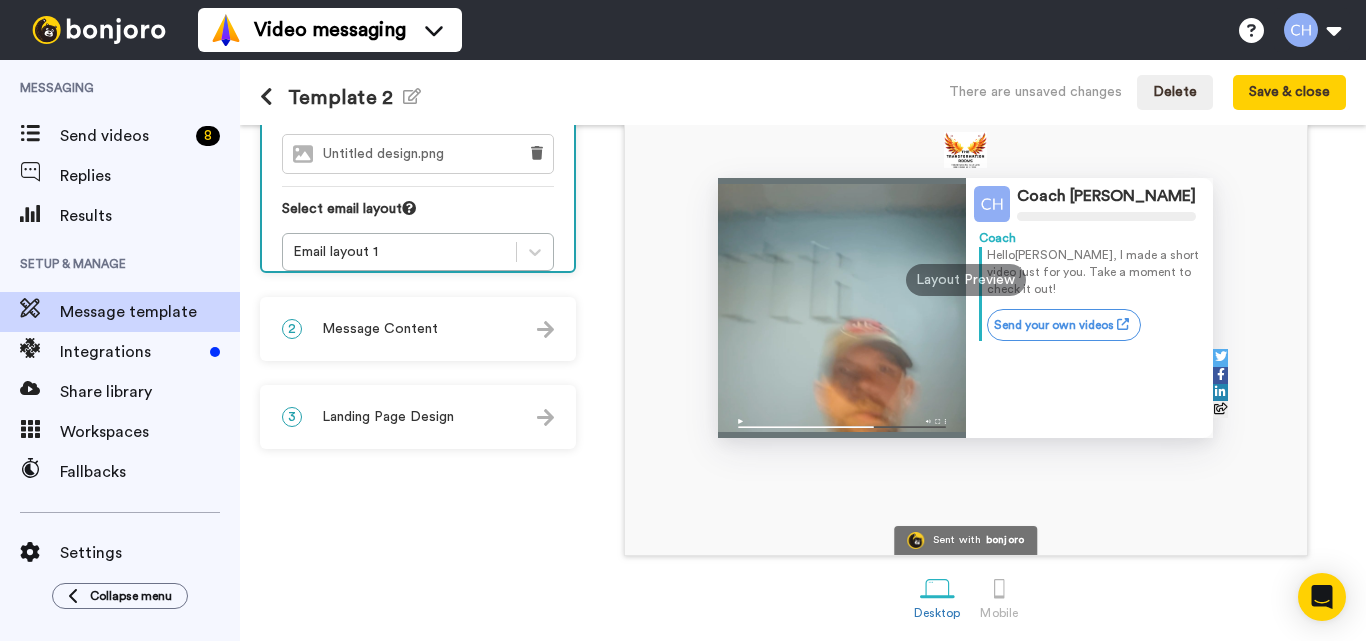 scroll, scrollTop: 254, scrollLeft: 0, axis: vertical 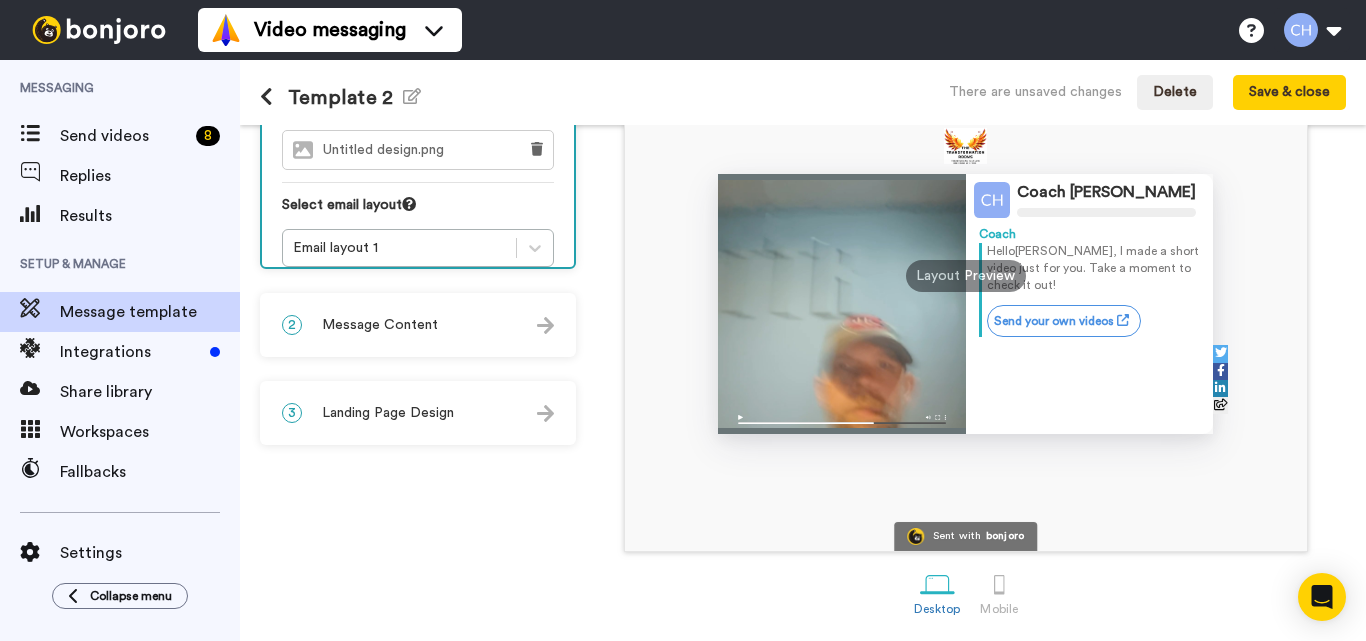 click on "Message Content" at bounding box center (380, 325) 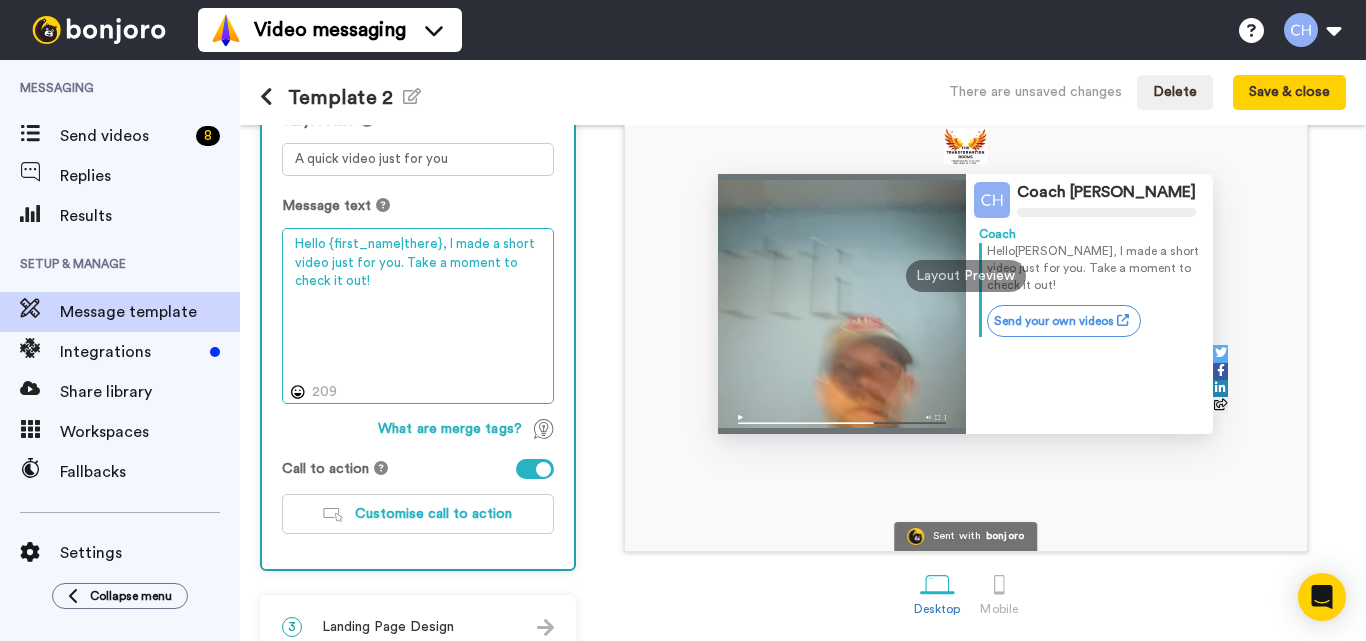 drag, startPoint x: 442, startPoint y: 239, endPoint x: 503, endPoint y: 279, distance: 72.94518 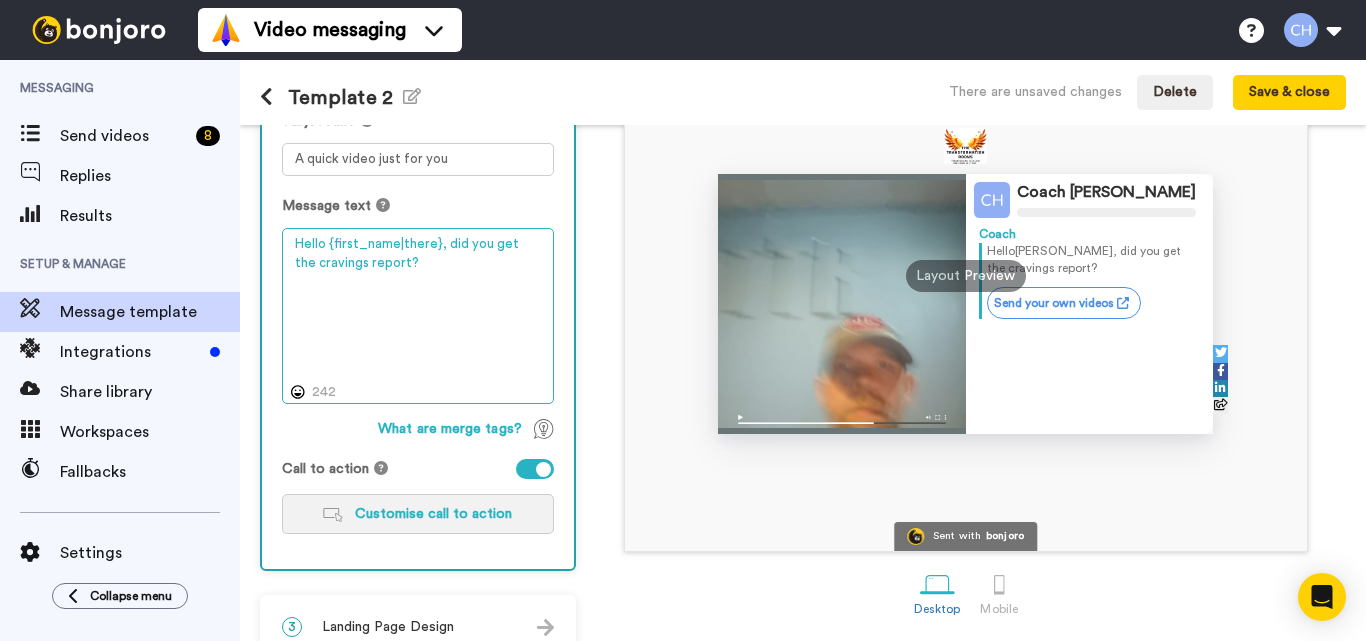 type on "Hello {first_name|there}, did you get the cravings report?" 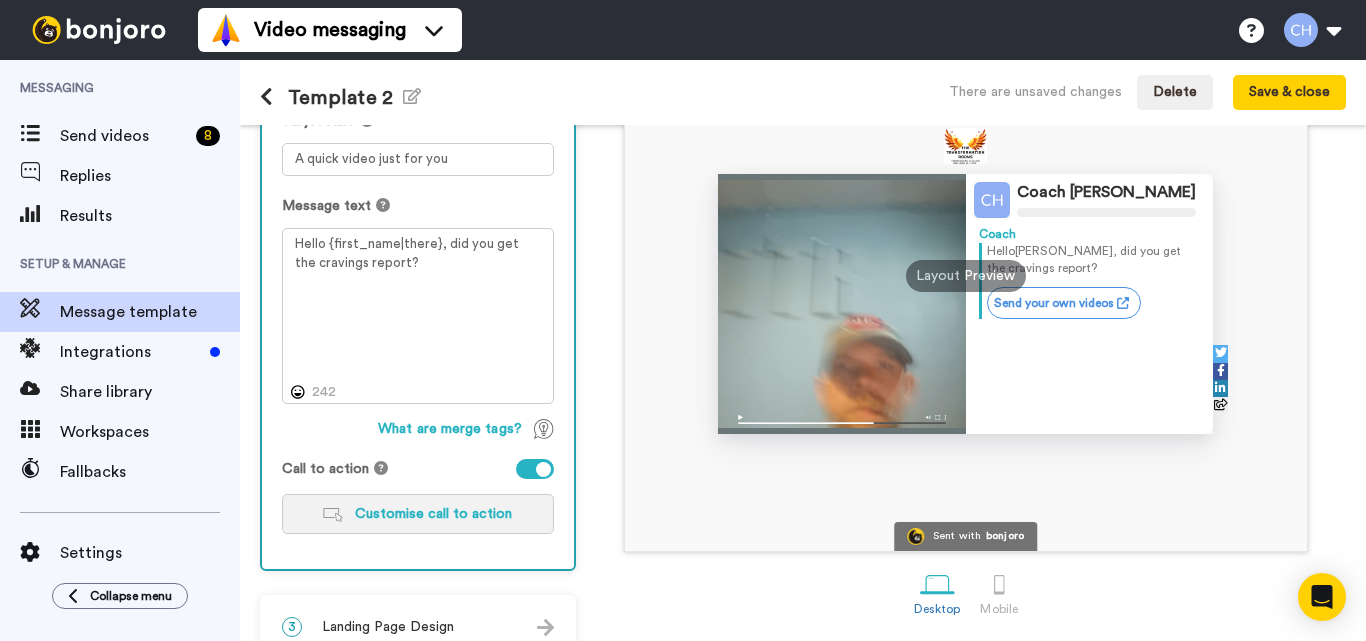 click on "Customise call to action" at bounding box center [433, 514] 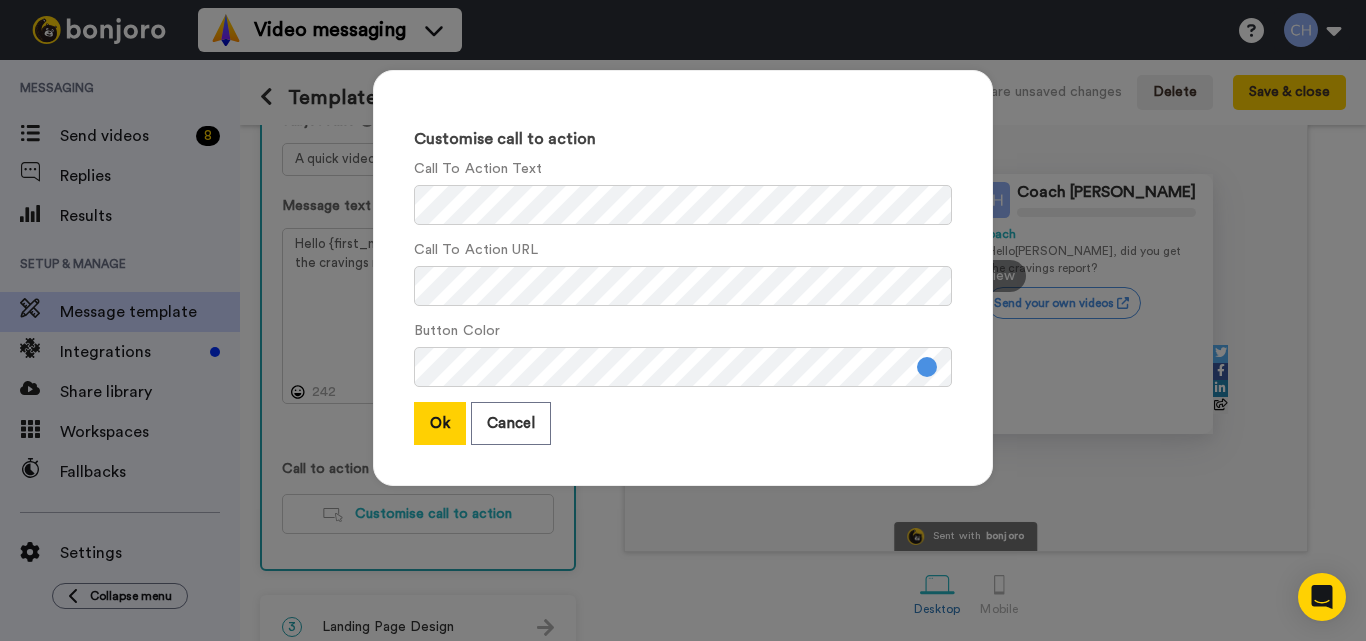 click on "Customise call to action Call To Action Text Call To Action URL Button Color Ok Cancel" at bounding box center [683, 278] 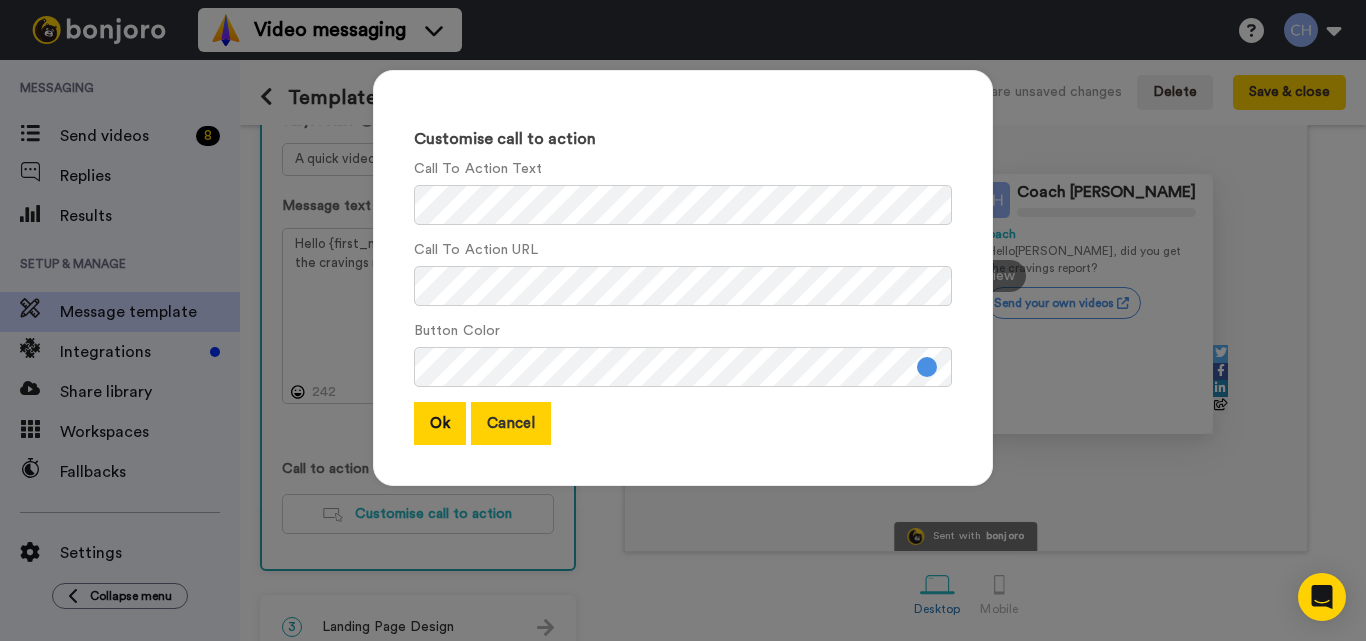 click on "Cancel" at bounding box center (511, 423) 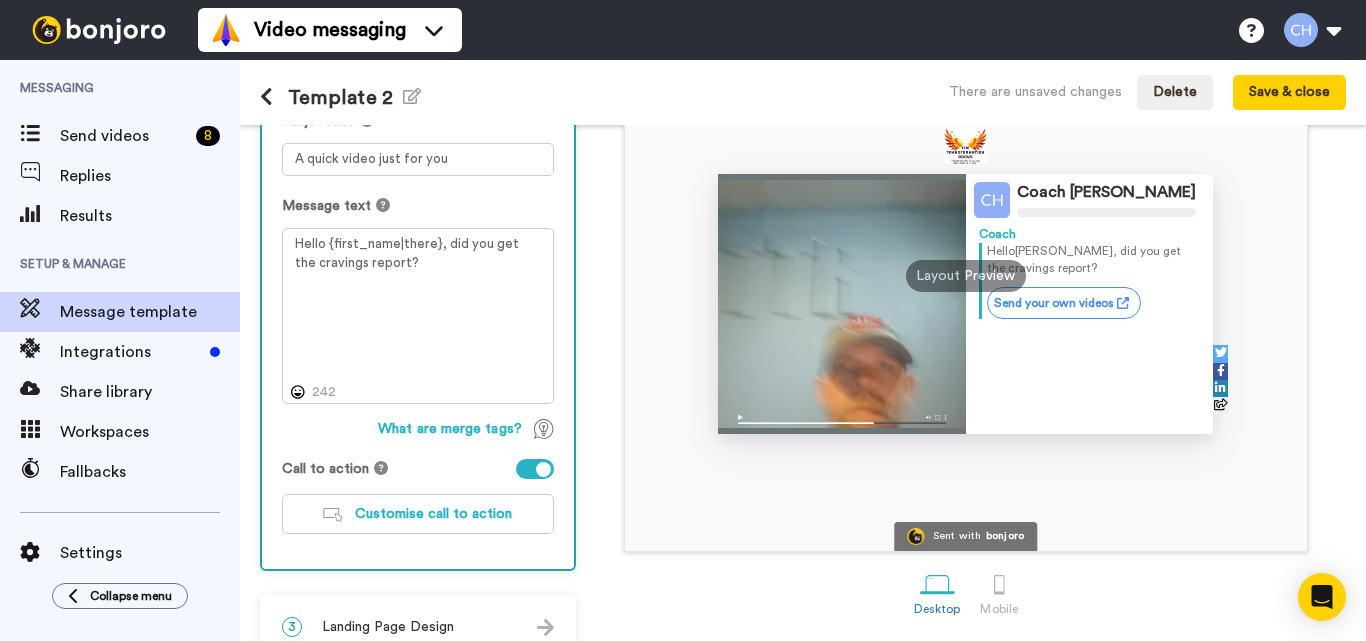 click at bounding box center [535, 469] 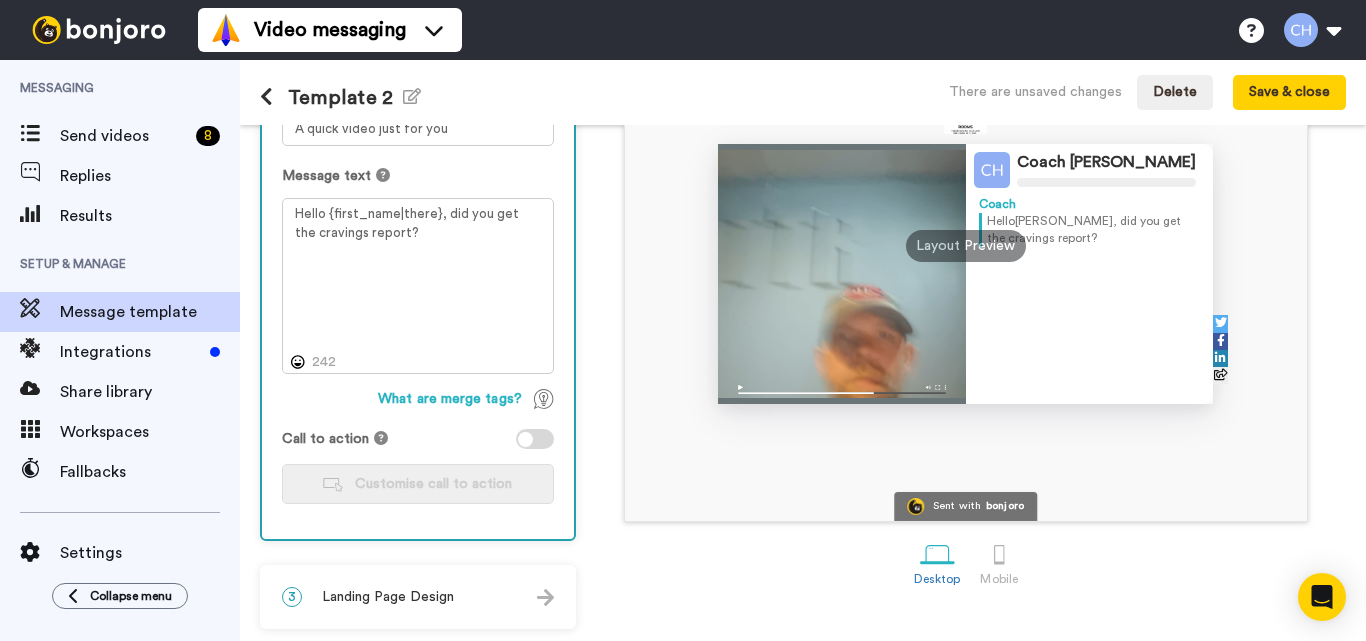 scroll, scrollTop: 287, scrollLeft: 0, axis: vertical 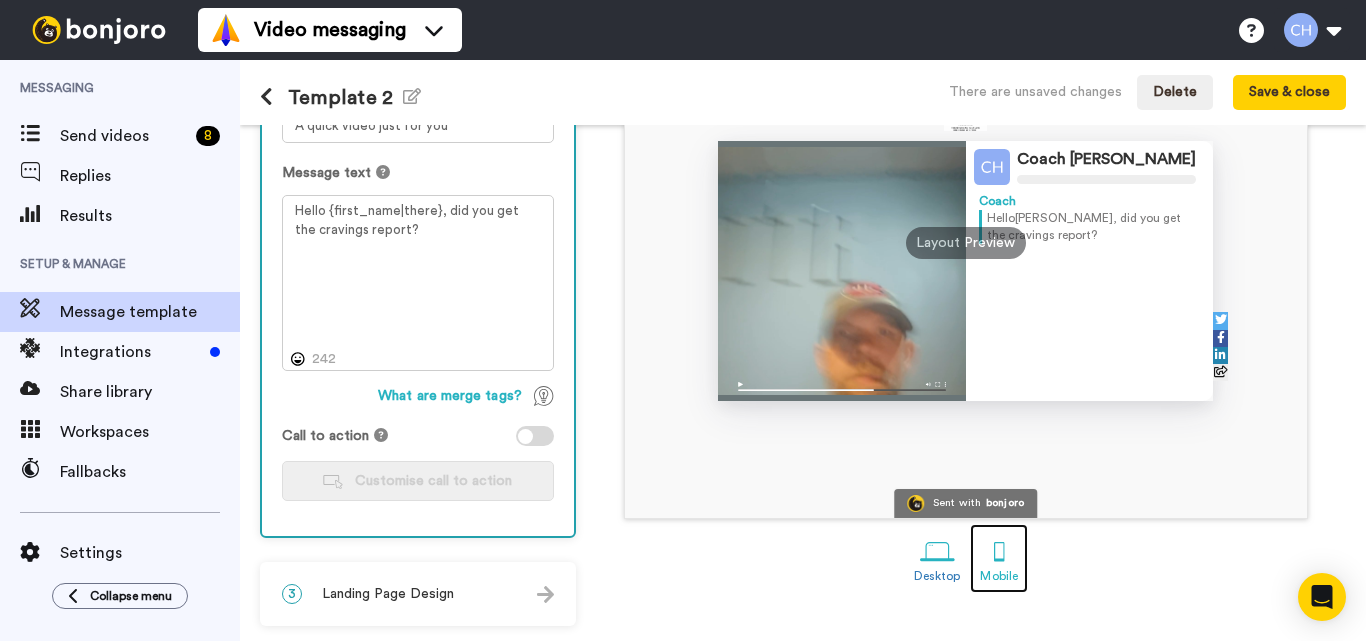 click at bounding box center (999, 551) 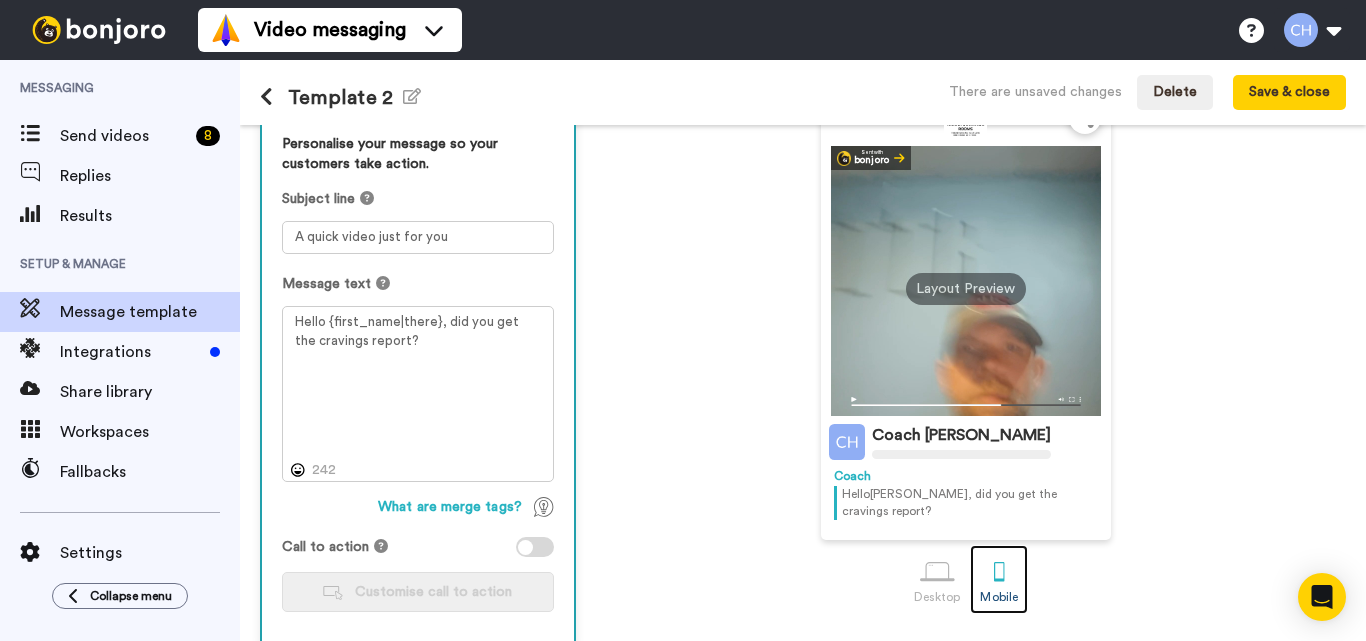 scroll, scrollTop: 175, scrollLeft: 0, axis: vertical 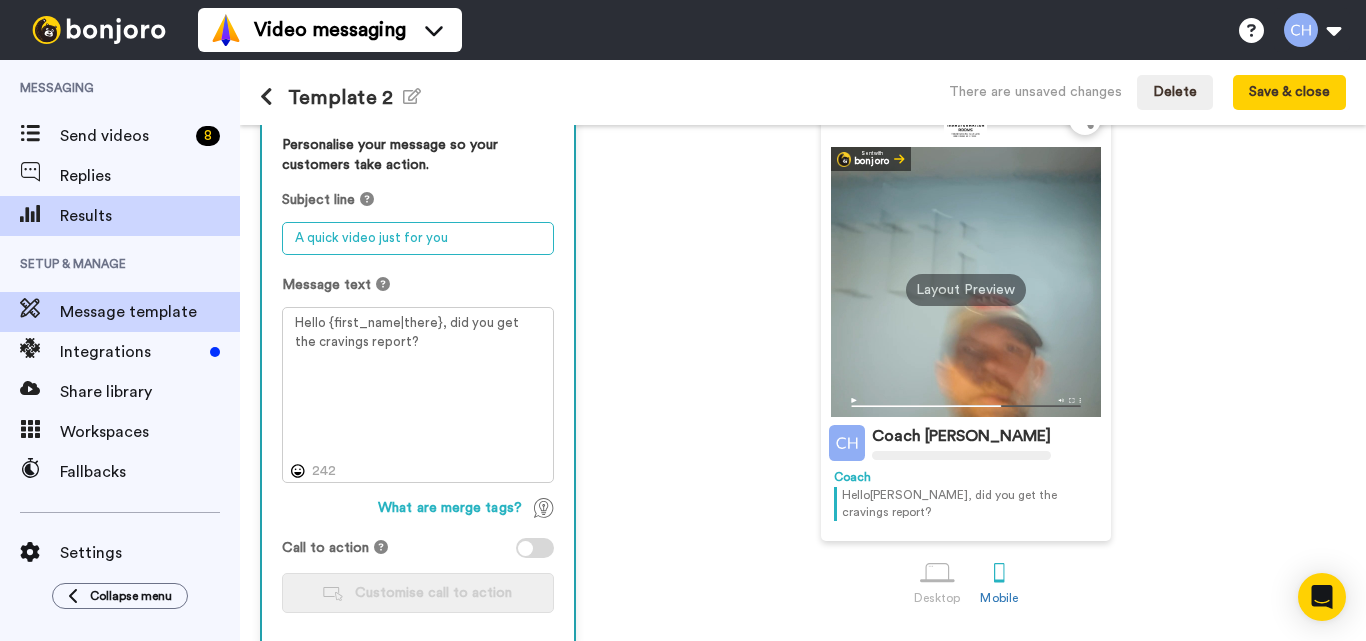 drag, startPoint x: 476, startPoint y: 231, endPoint x: 192, endPoint y: 201, distance: 285.5801 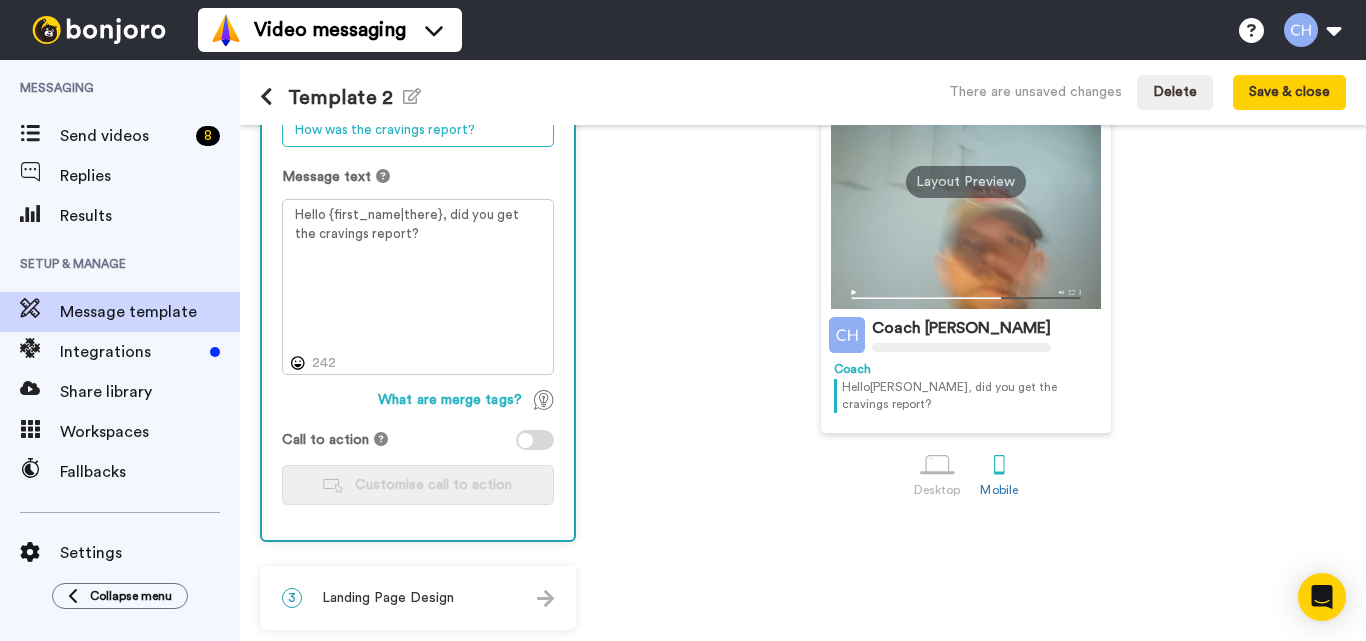 scroll, scrollTop: 287, scrollLeft: 0, axis: vertical 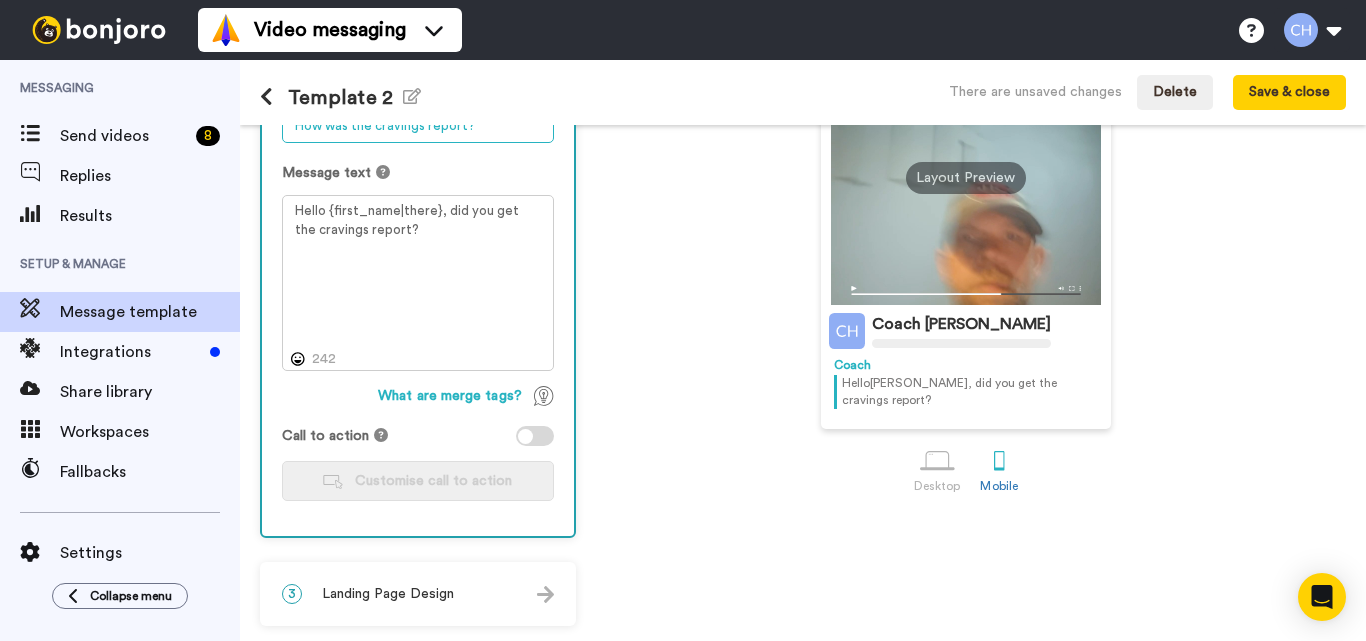 type on "How was the cravings report?" 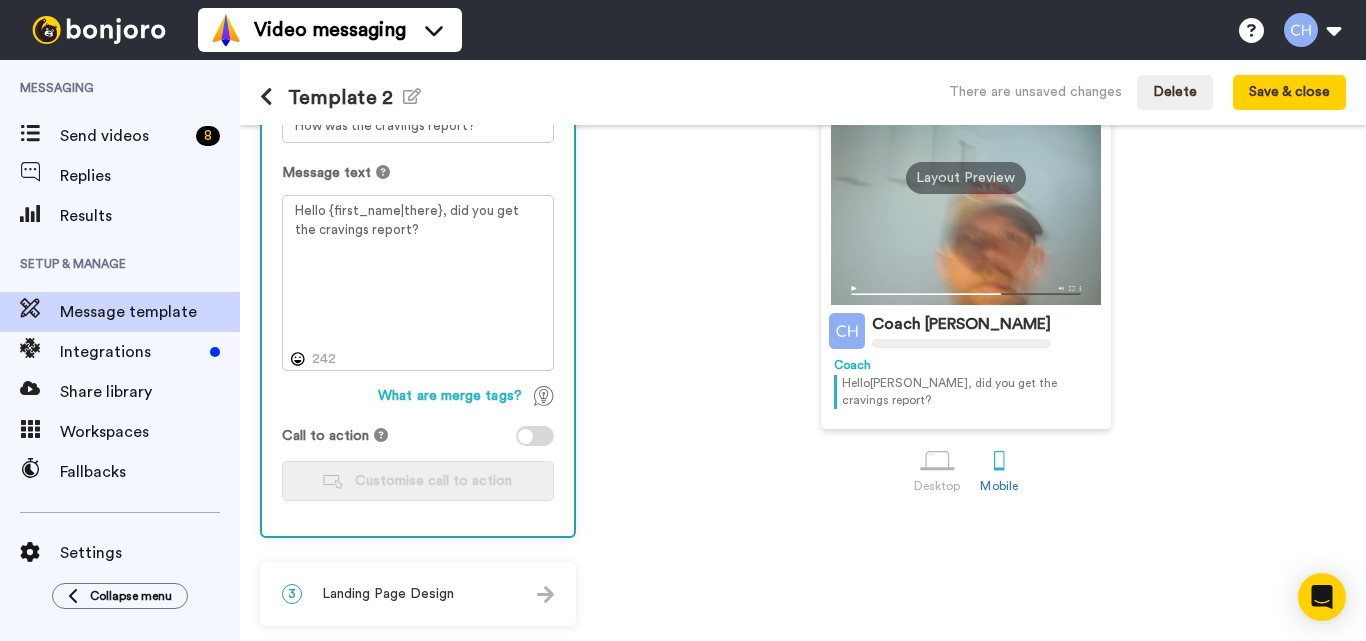 click on "Landing Page Design" at bounding box center [388, 594] 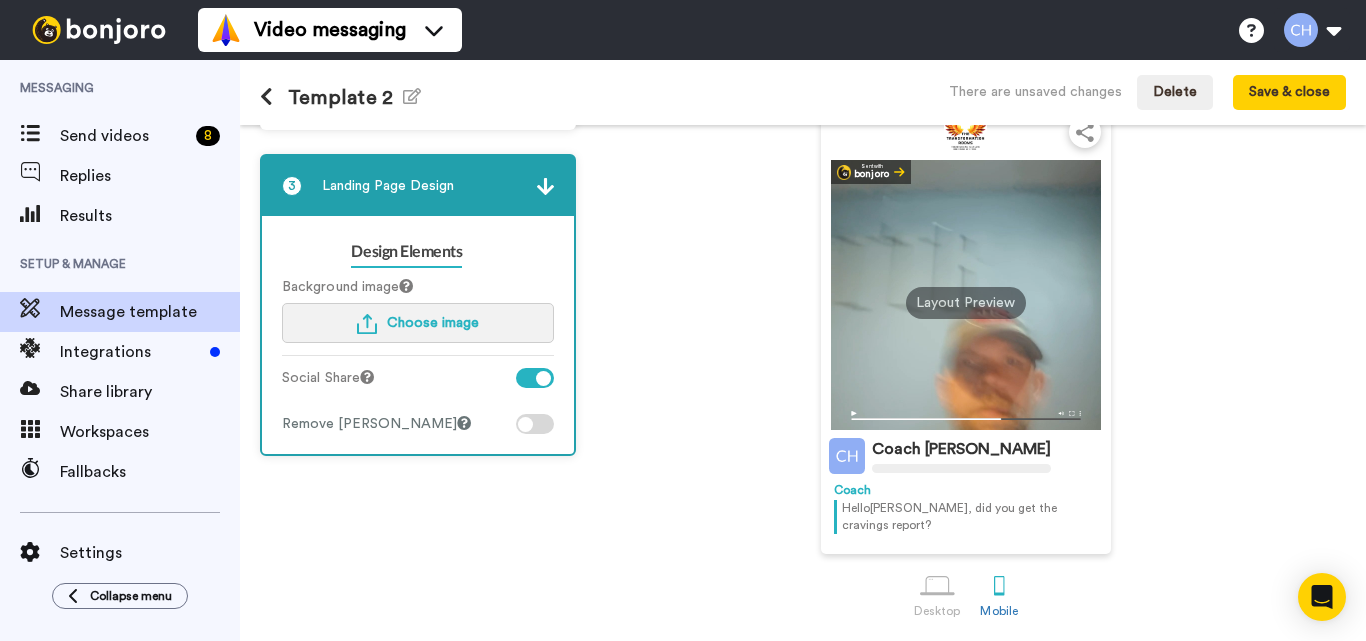 click on "Choose image" at bounding box center (433, 323) 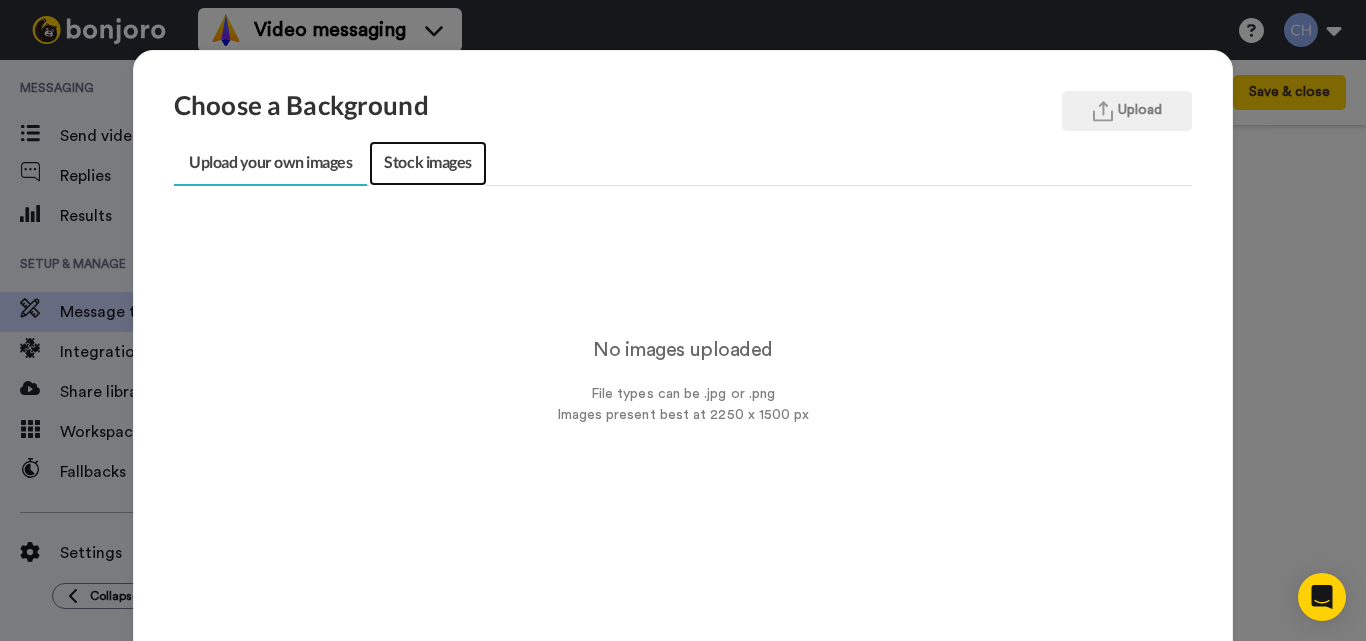 click on "Stock images" at bounding box center [427, 163] 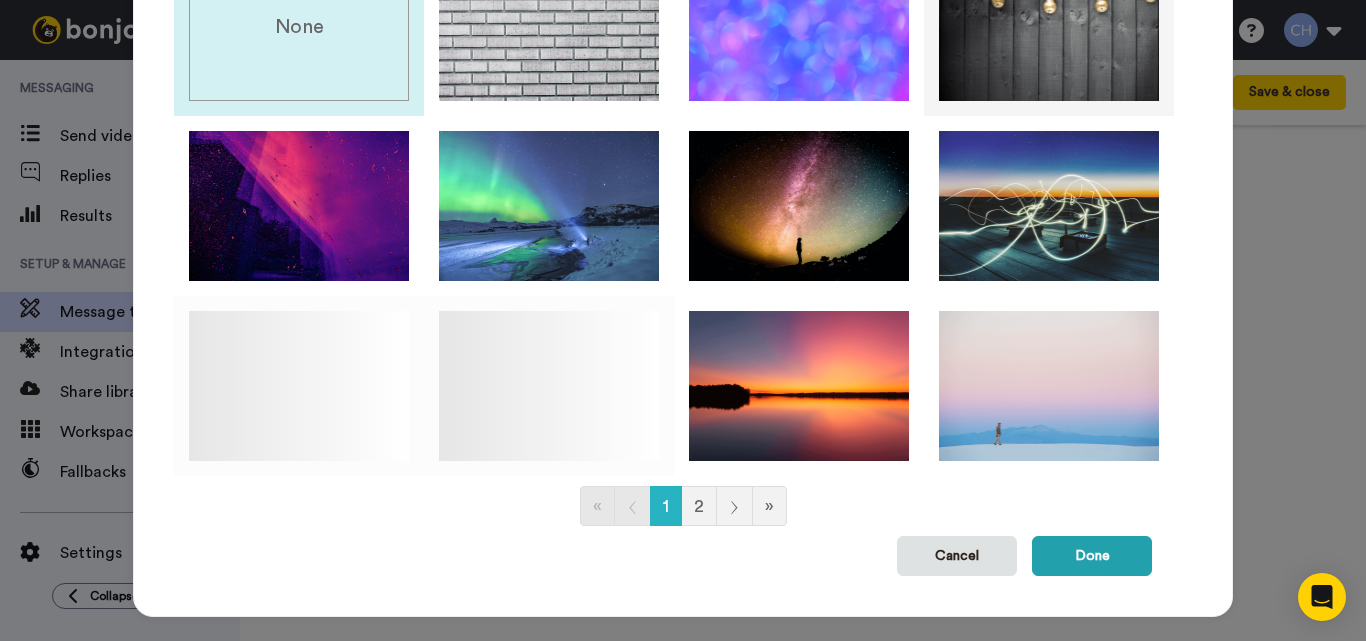 scroll, scrollTop: 306, scrollLeft: 0, axis: vertical 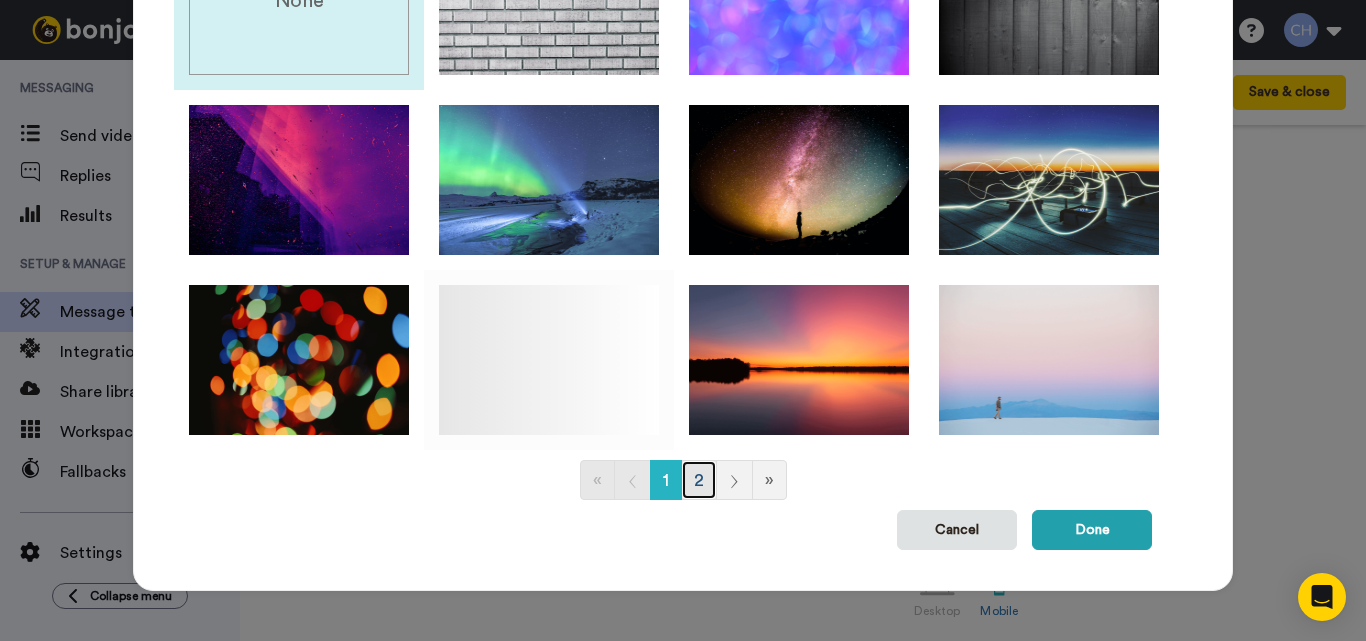 click on "2" at bounding box center (699, 480) 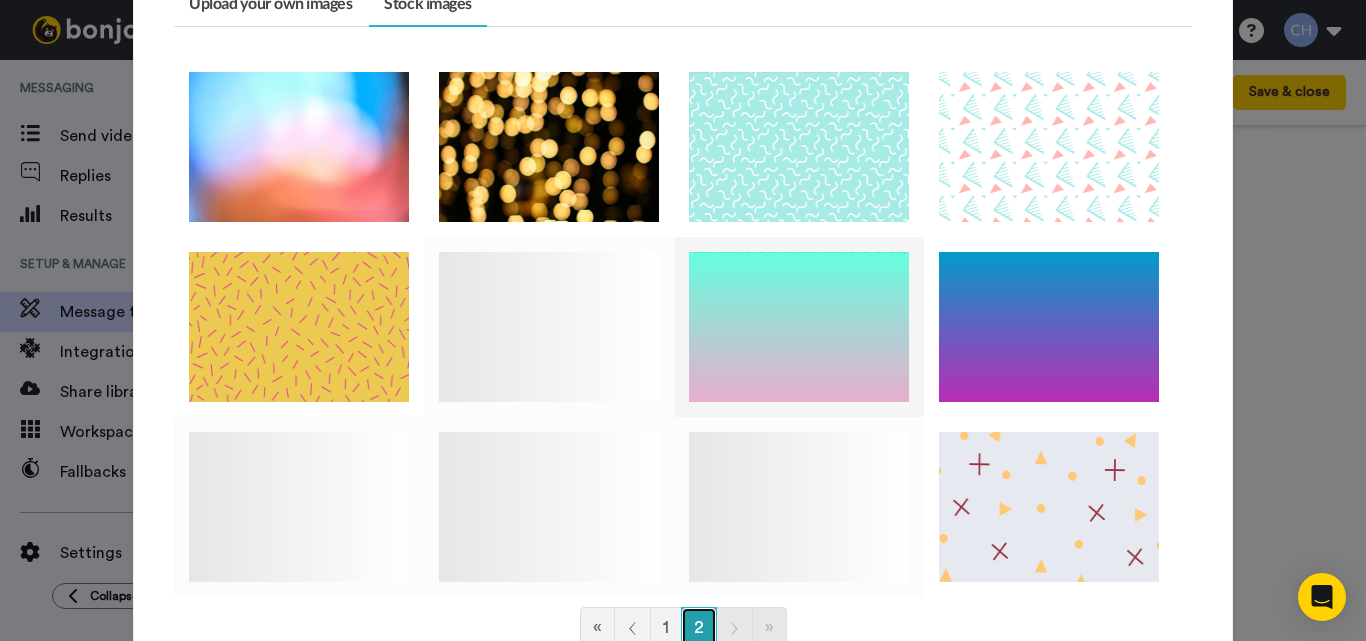 scroll, scrollTop: 141, scrollLeft: 0, axis: vertical 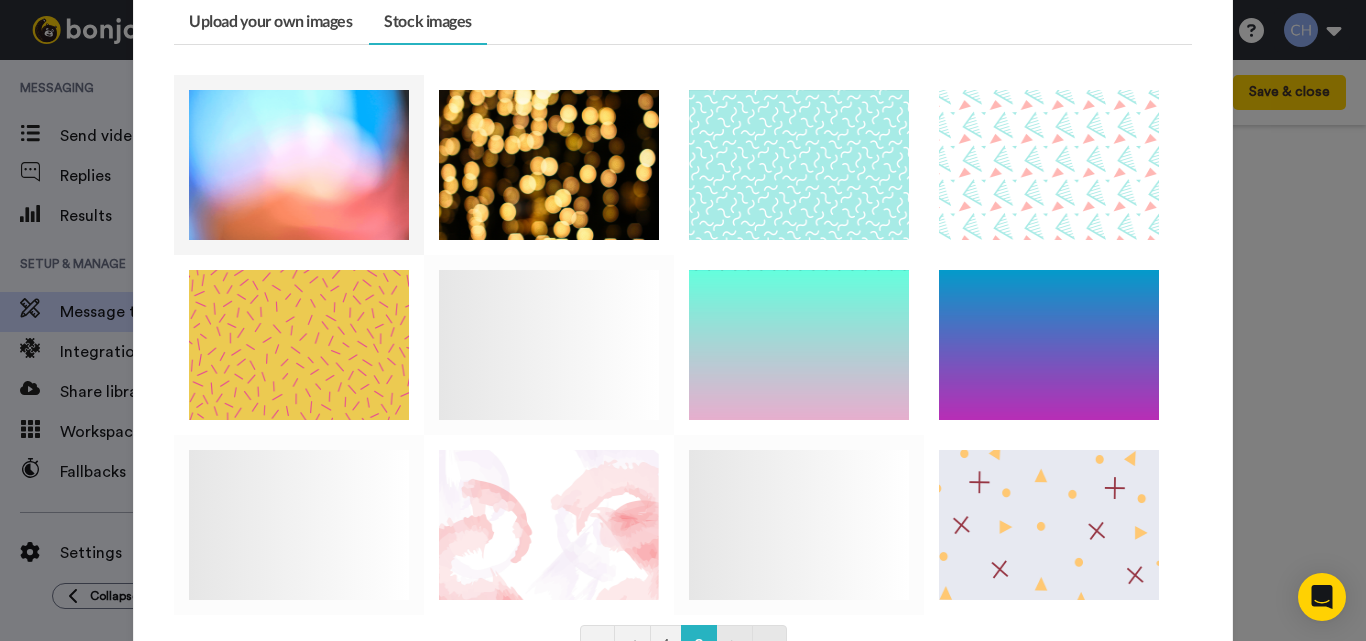 click at bounding box center (299, 165) 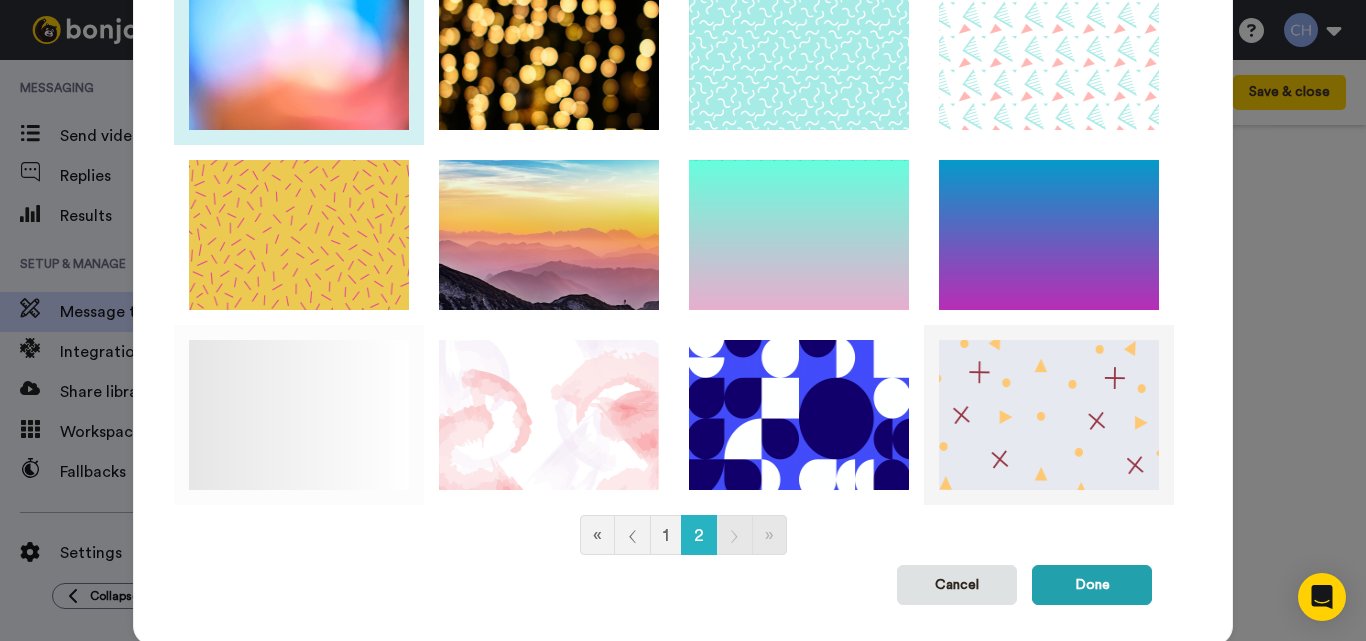 scroll, scrollTop: 306, scrollLeft: 0, axis: vertical 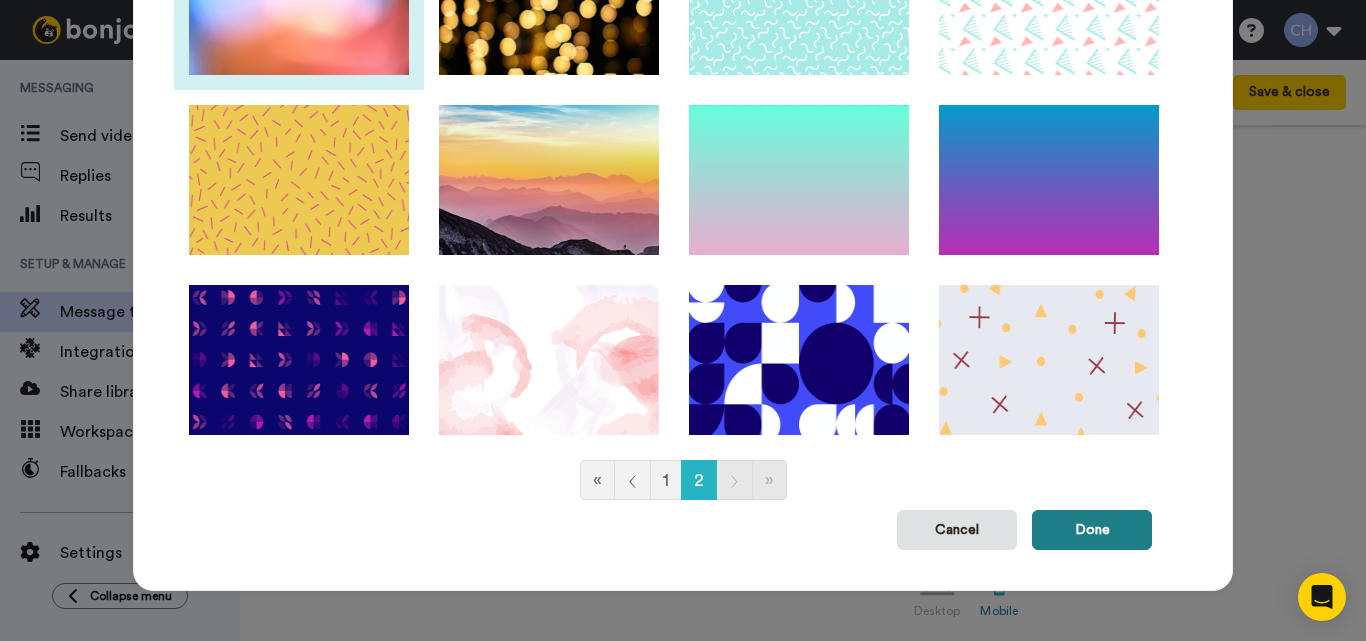 click on "Done" at bounding box center (1092, 530) 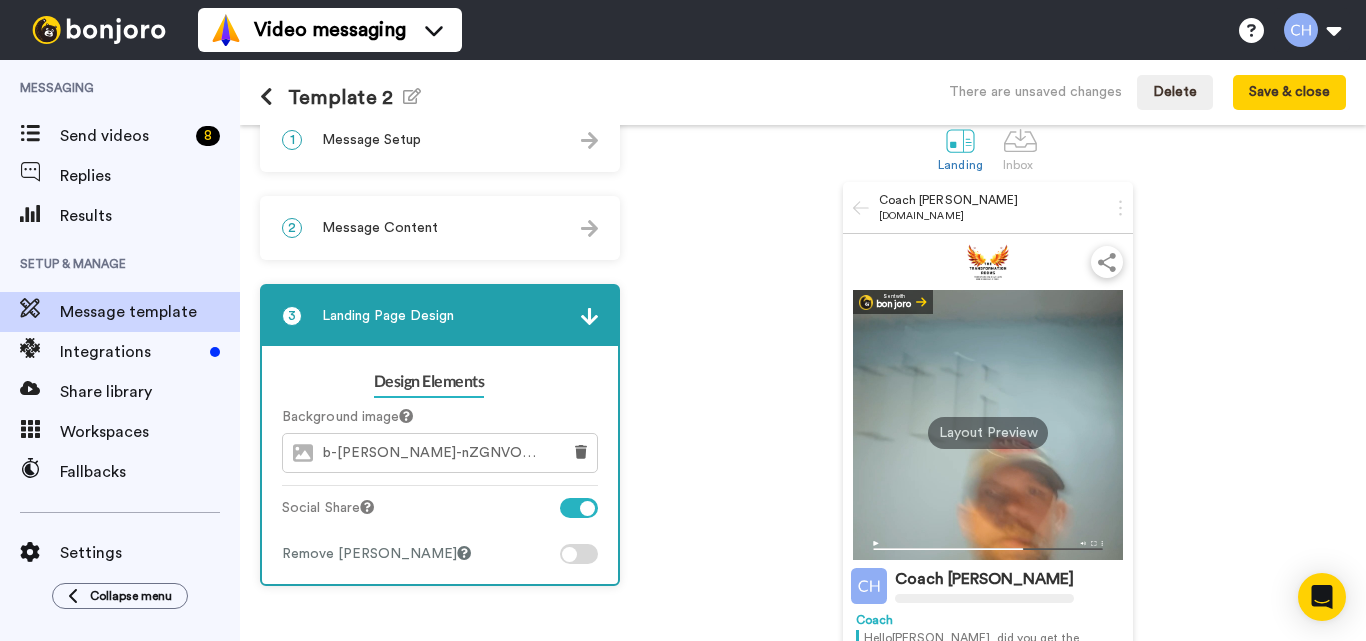 scroll, scrollTop: 0, scrollLeft: 0, axis: both 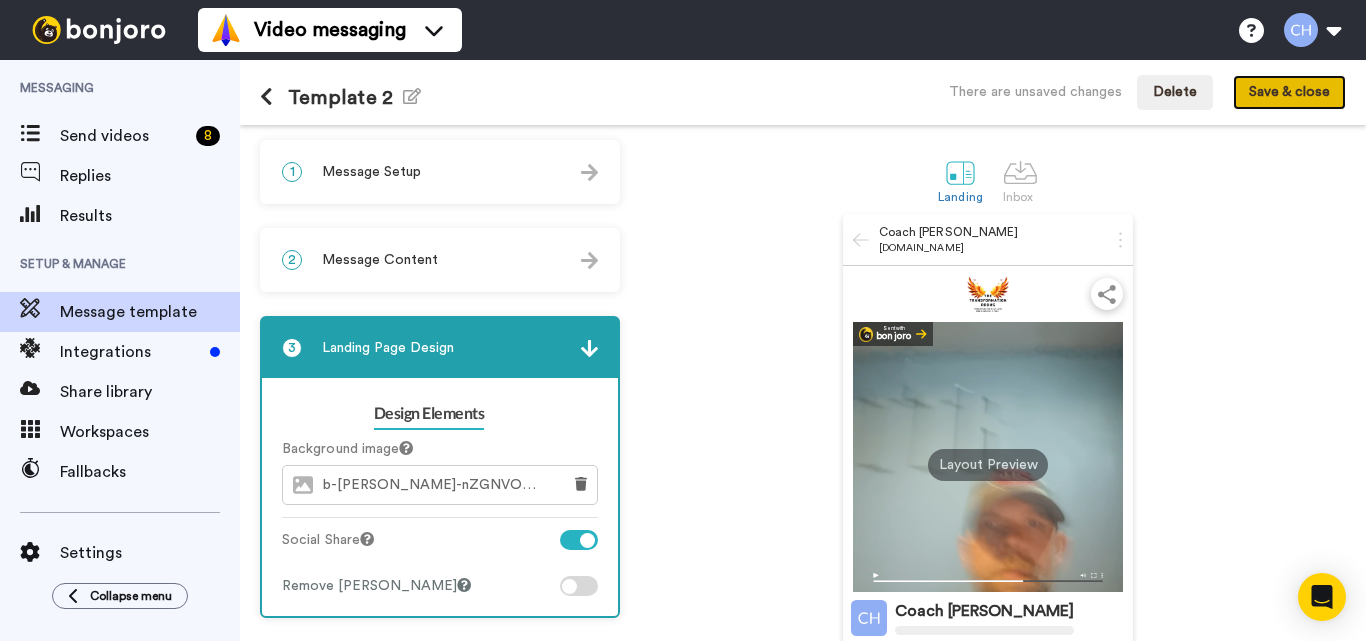 click on "Save & close" at bounding box center [1289, 93] 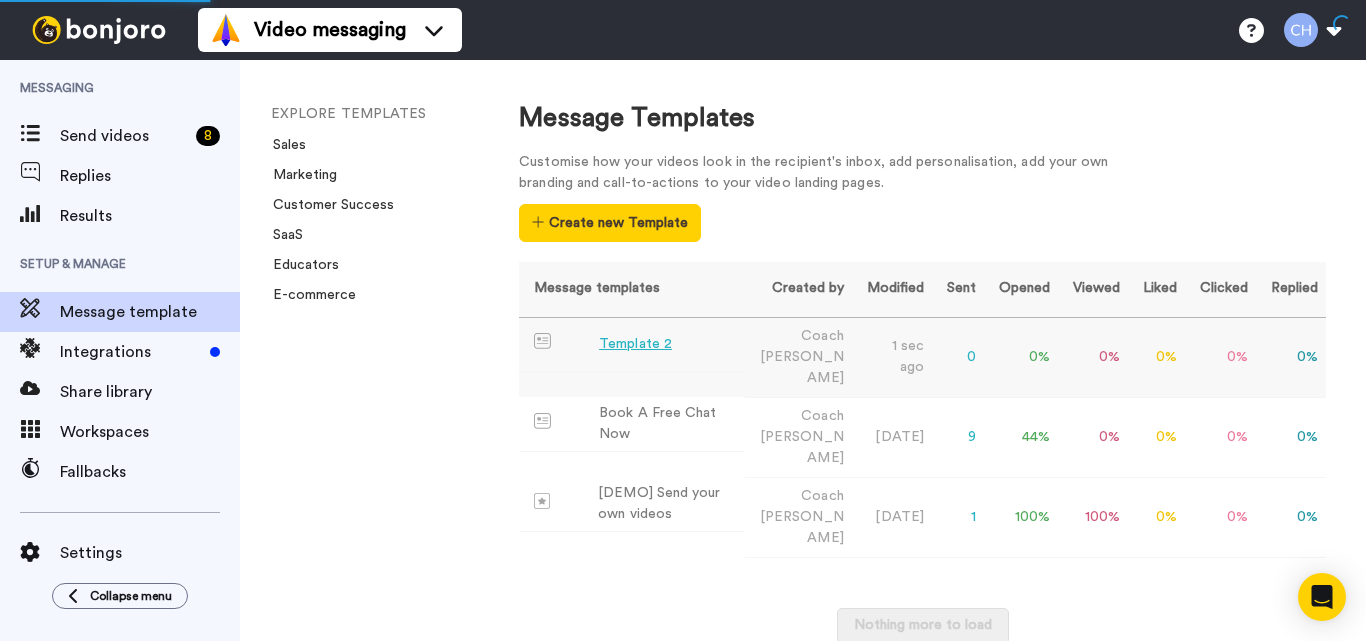 click on "Template 2" at bounding box center [631, 345] 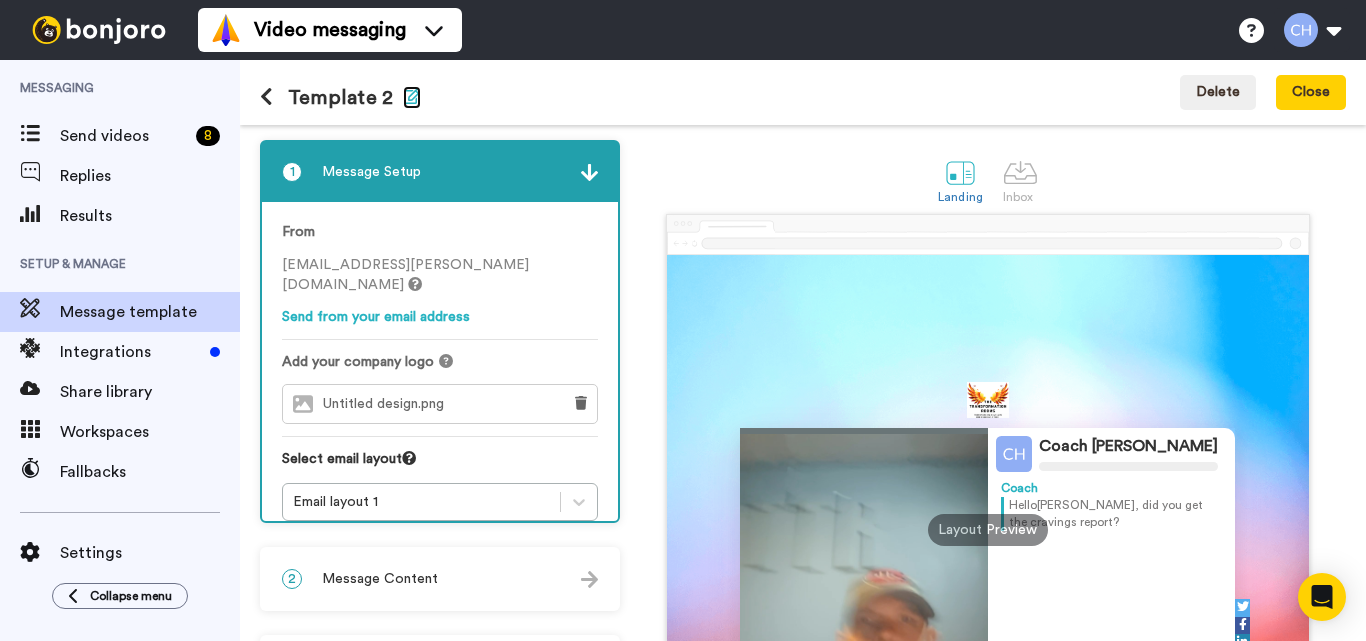 click at bounding box center (412, 96) 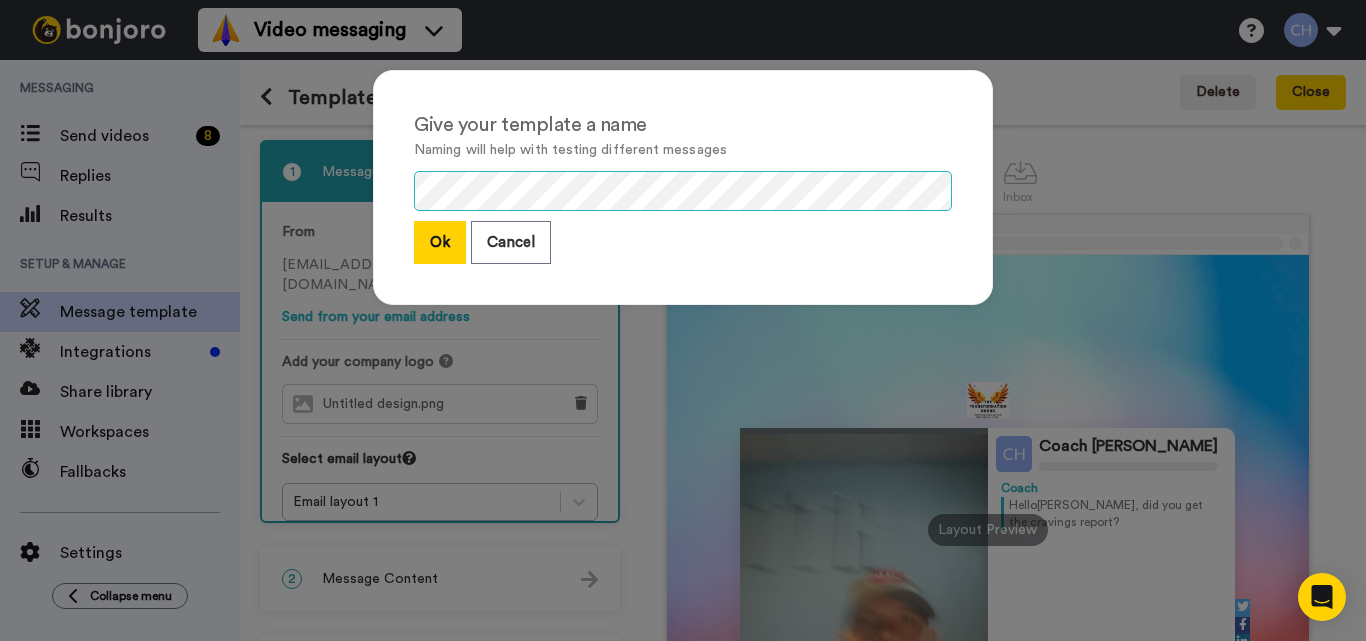 click on "Give your template a name Naming will help with testing different messages Ok Cancel" at bounding box center [683, 320] 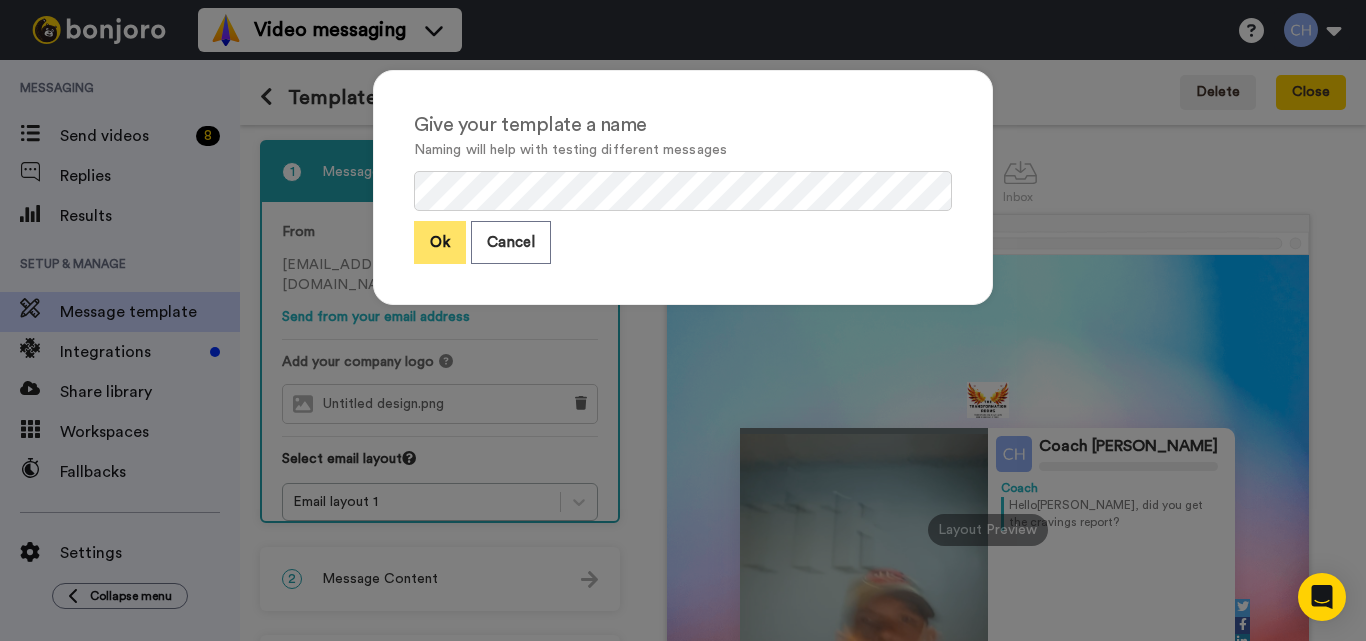 click on "Ok" at bounding box center [440, 242] 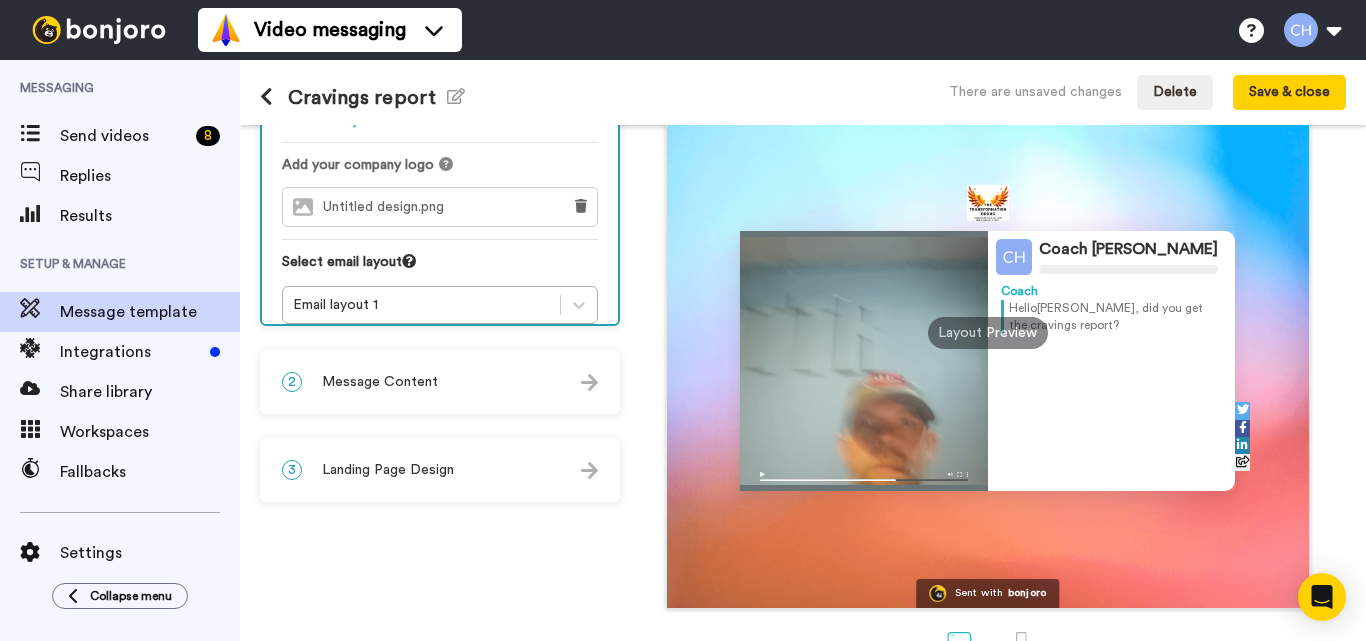 scroll, scrollTop: 193, scrollLeft: 0, axis: vertical 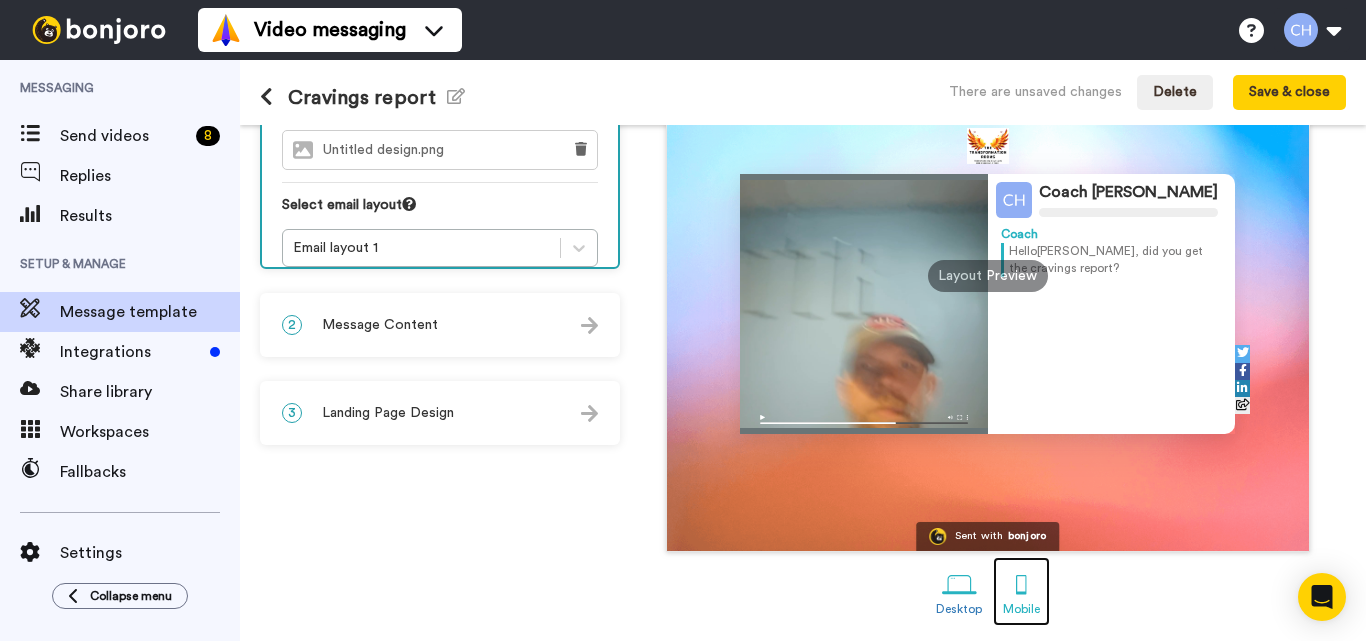 click at bounding box center [1021, 584] 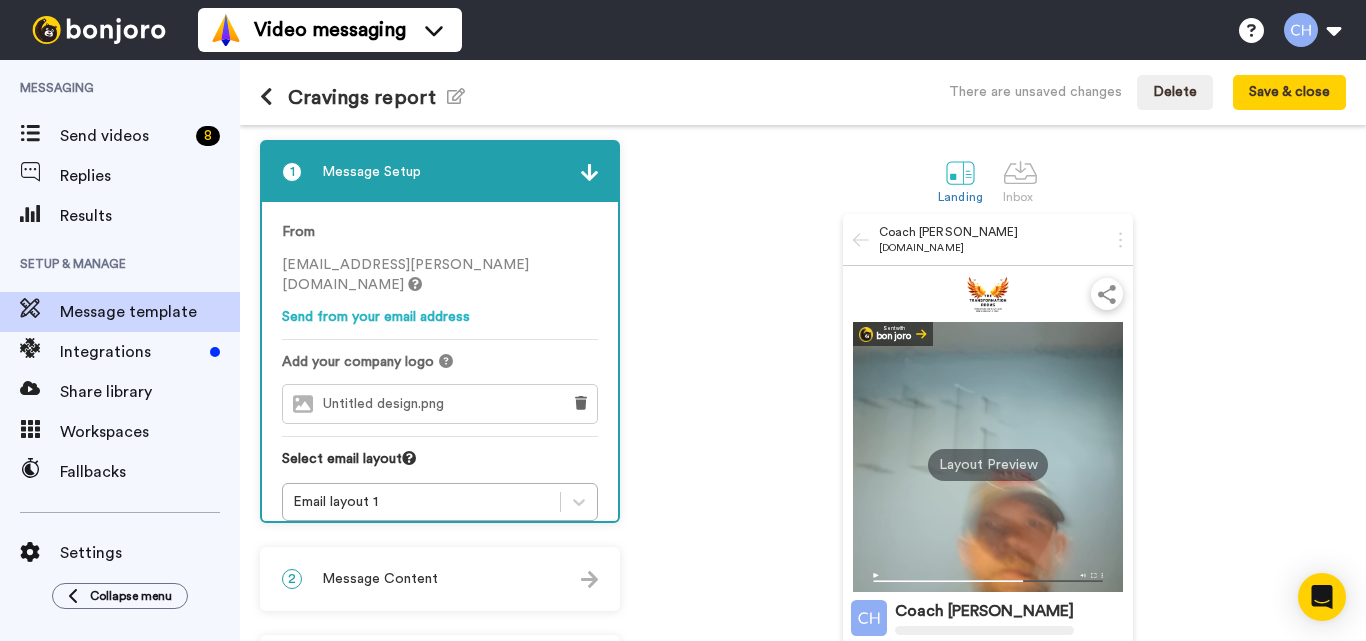 scroll, scrollTop: 162, scrollLeft: 0, axis: vertical 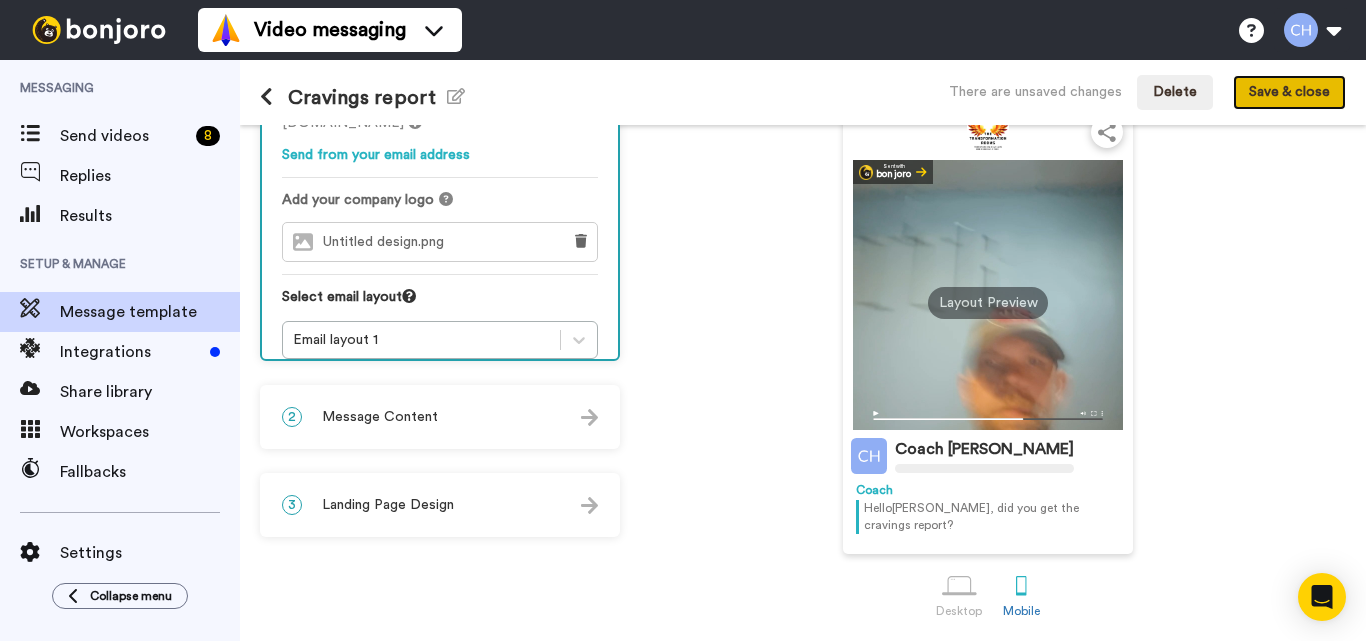 click on "Save & close" at bounding box center [1289, 93] 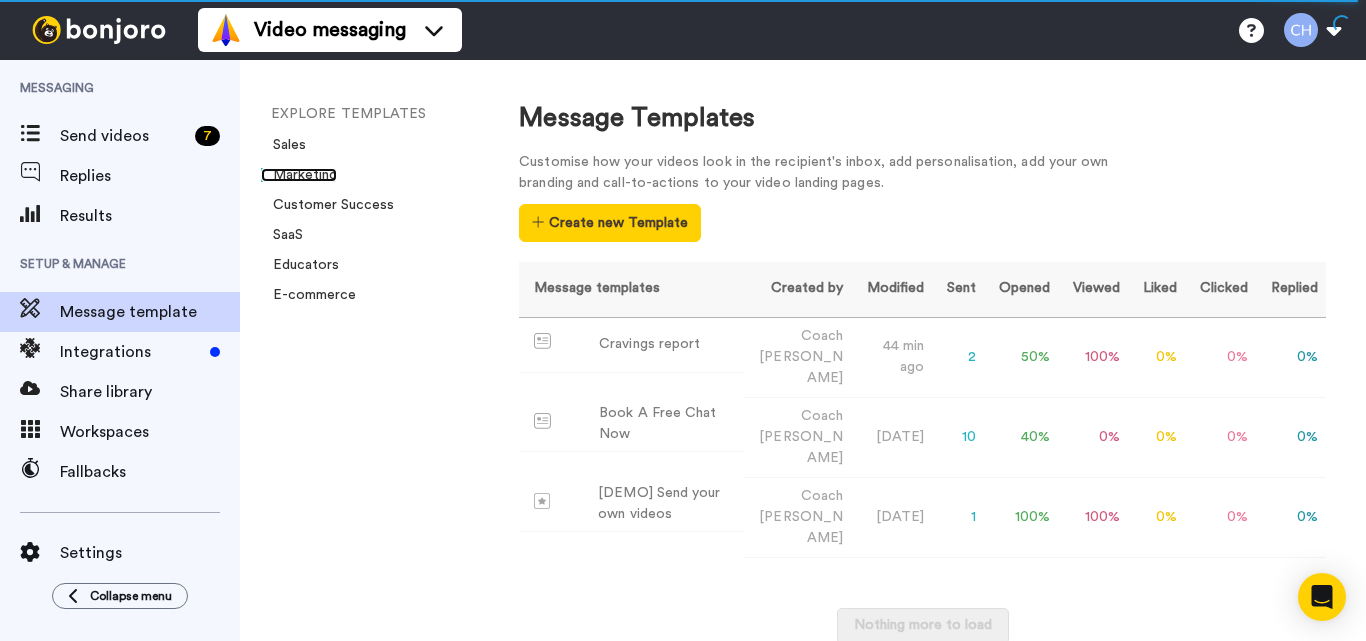 click on "Marketing" at bounding box center (299, 175) 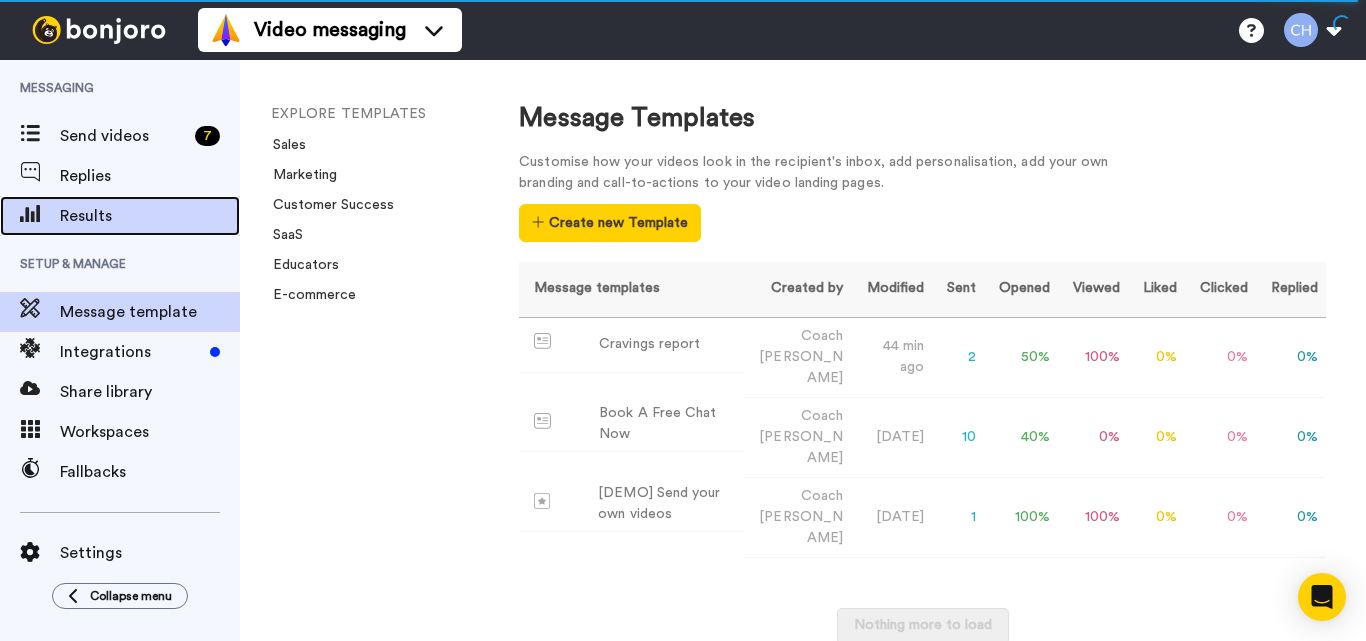 click on "Results" at bounding box center [150, 216] 